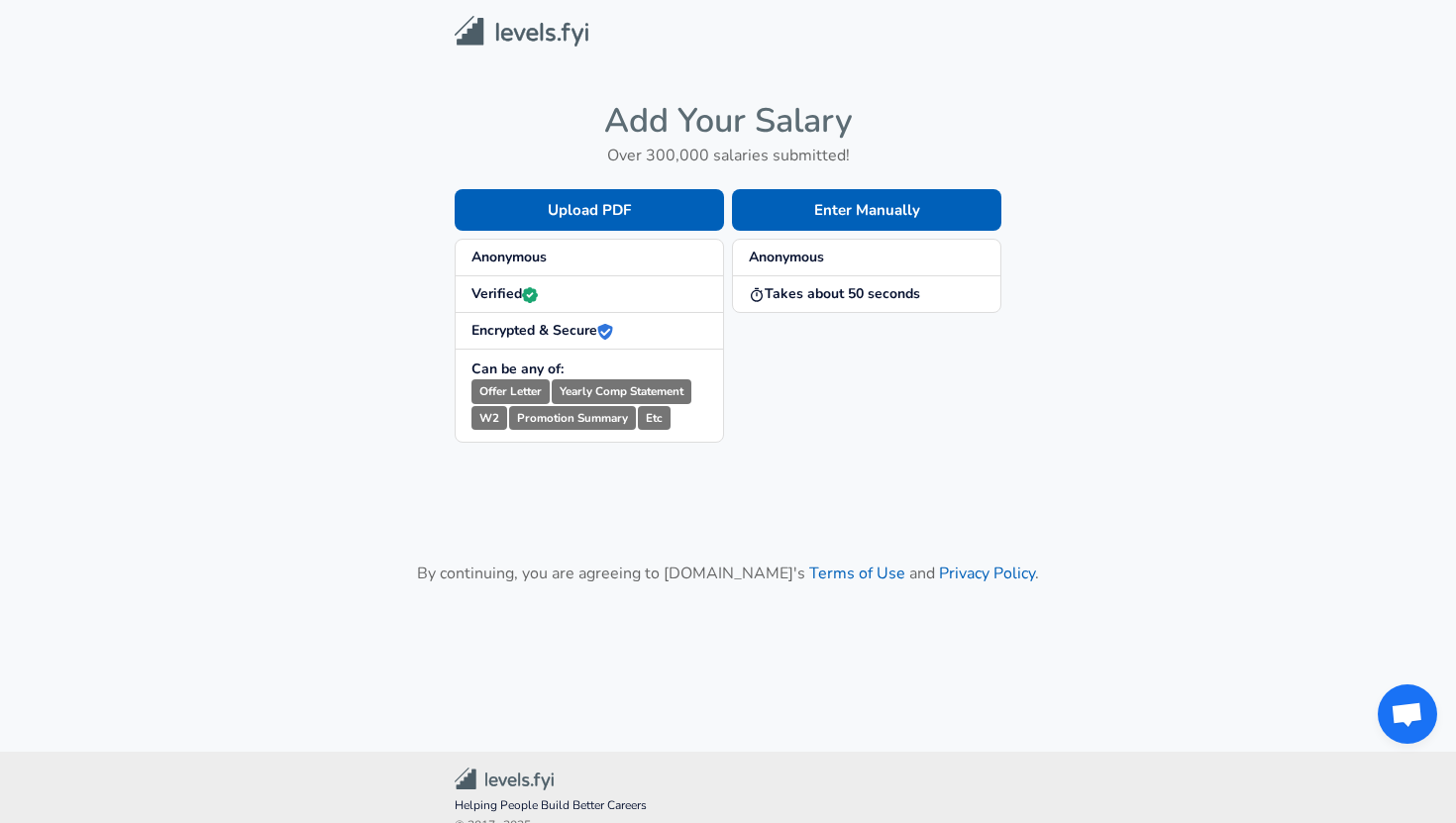 scroll, scrollTop: 0, scrollLeft: 0, axis: both 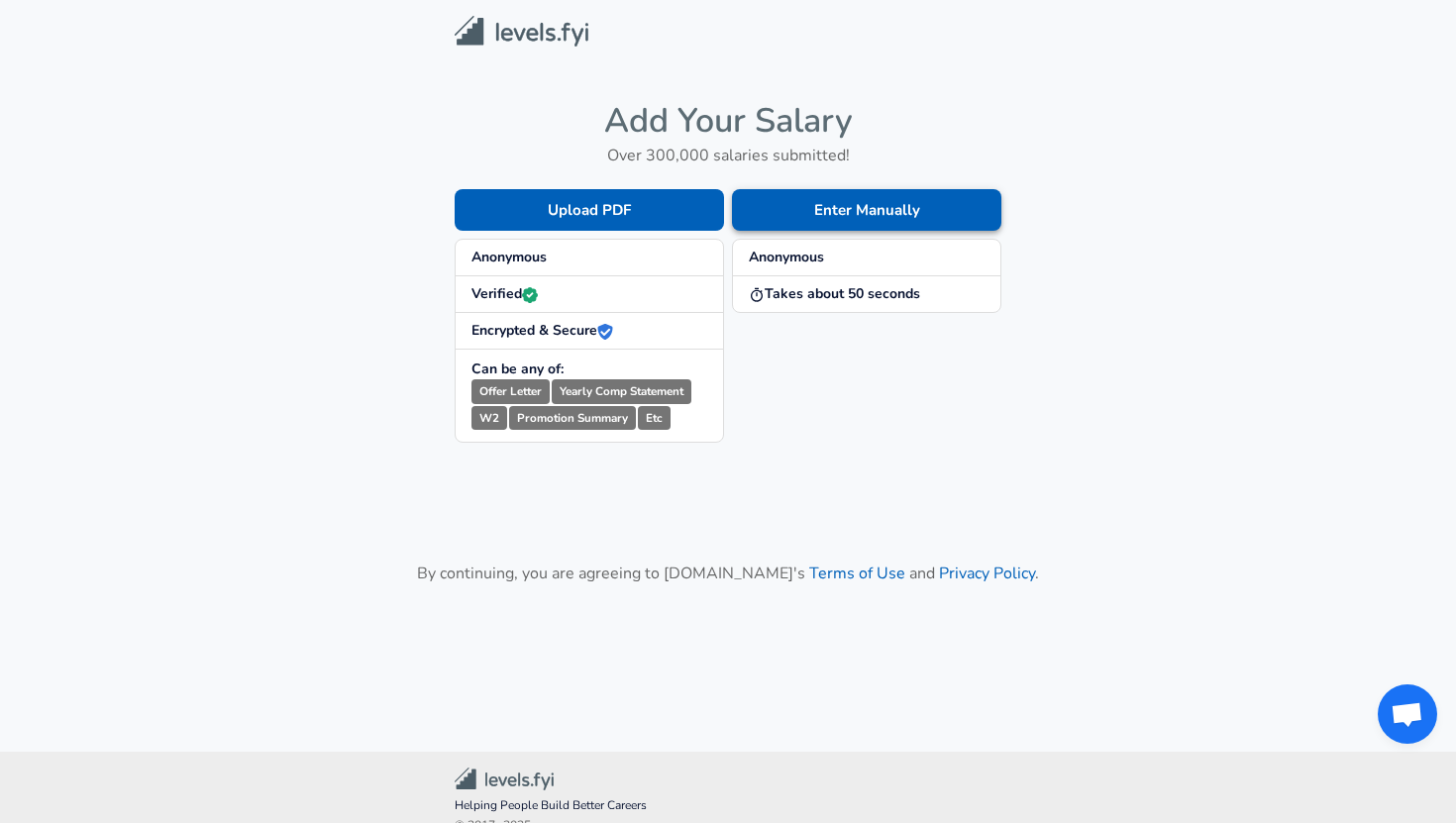 click on "Enter Manually" at bounding box center [867, 210] 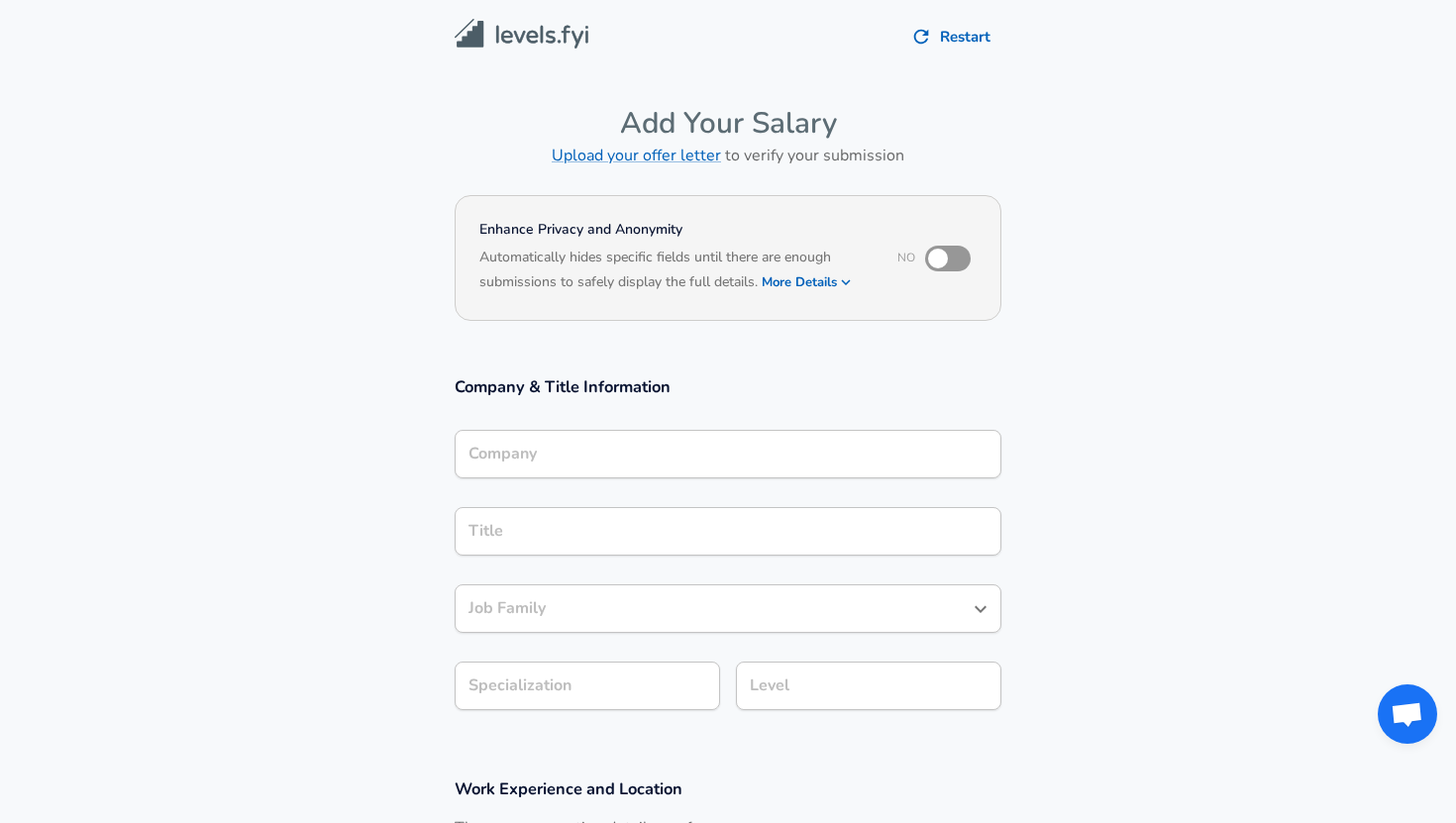 click on "Company" at bounding box center (728, 454) 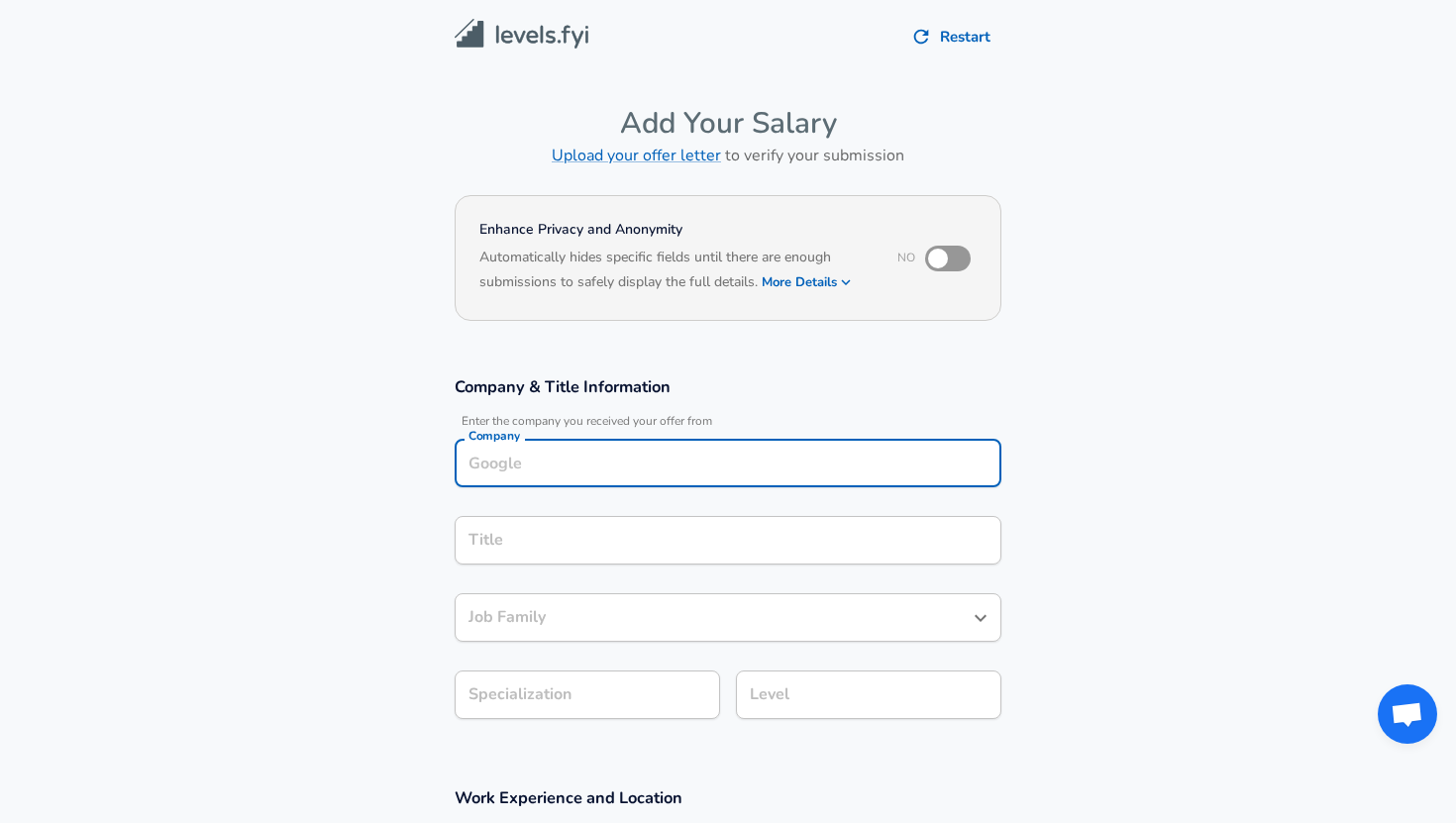 scroll, scrollTop: 20, scrollLeft: 0, axis: vertical 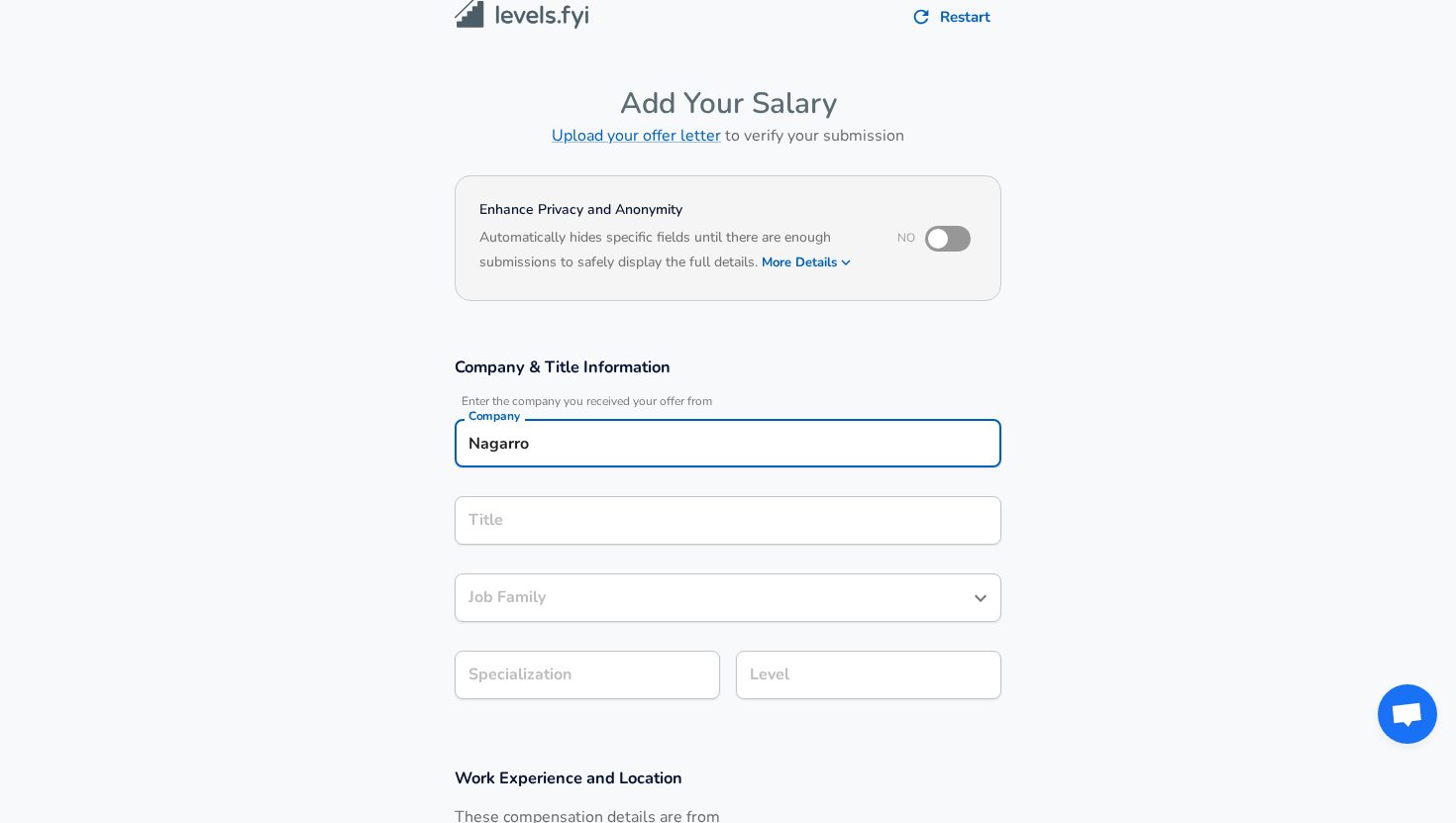 type on "Nagarro" 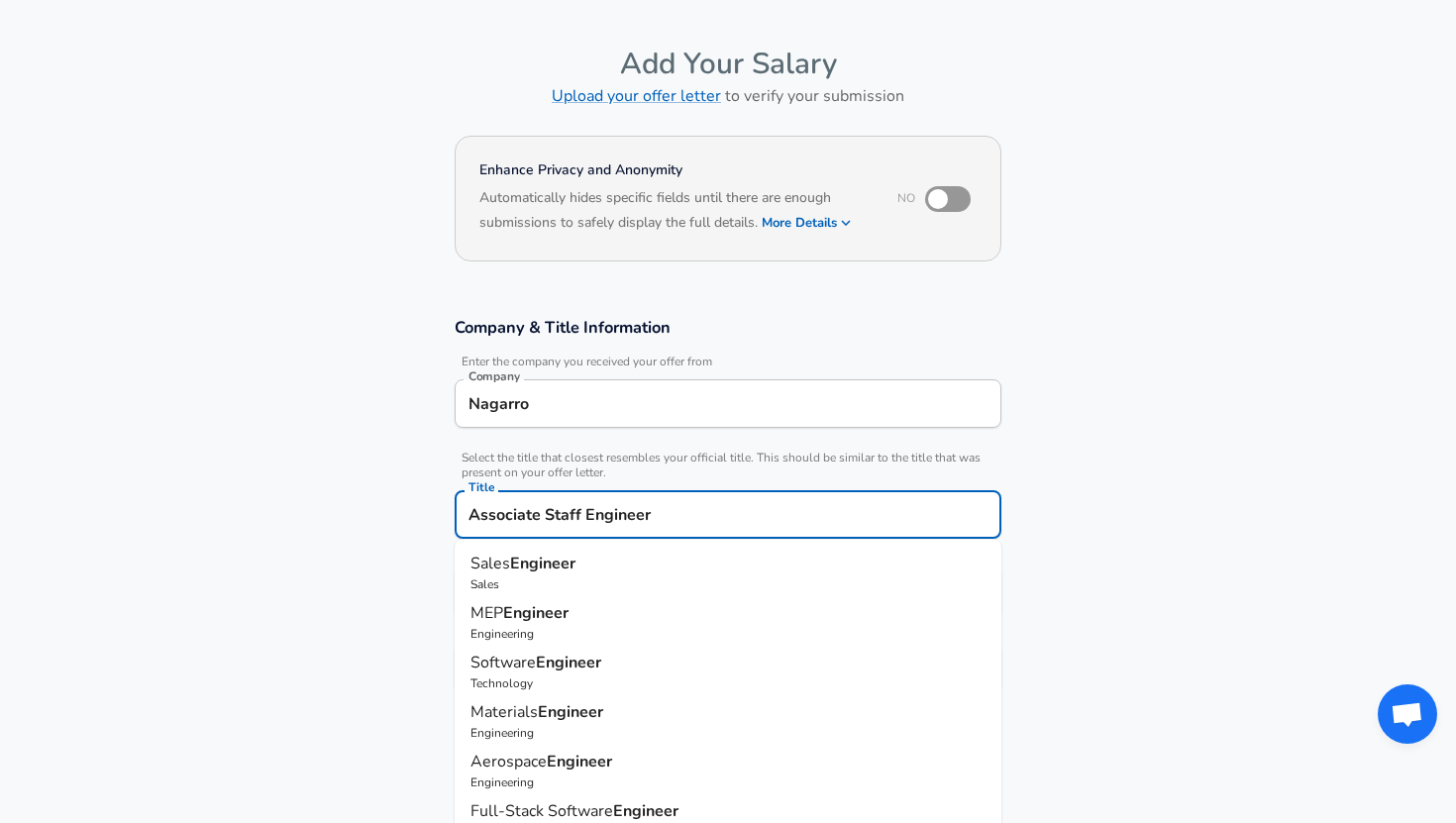 type on "Associate Staff Engineer" 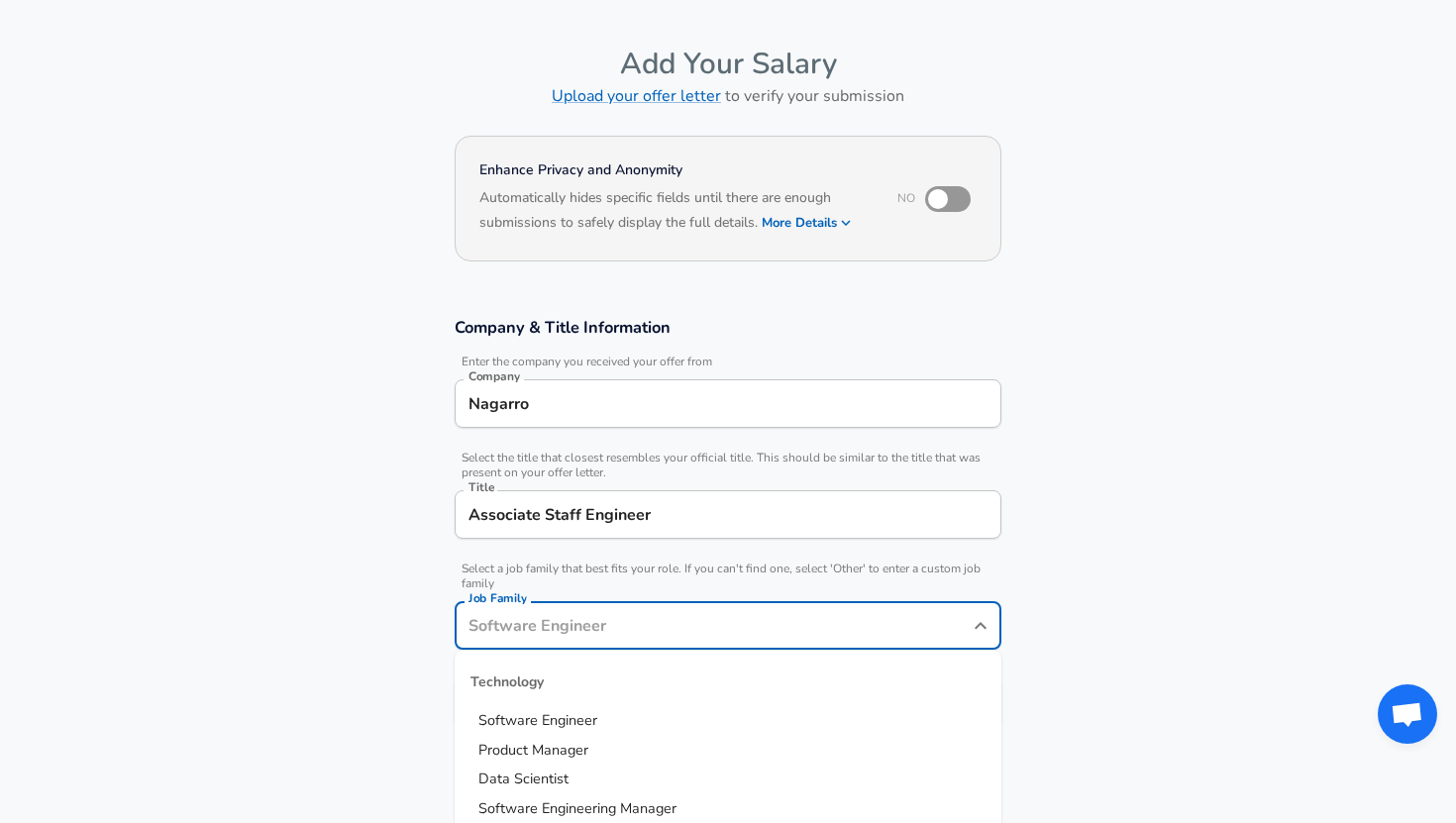 scroll, scrollTop: 99, scrollLeft: 0, axis: vertical 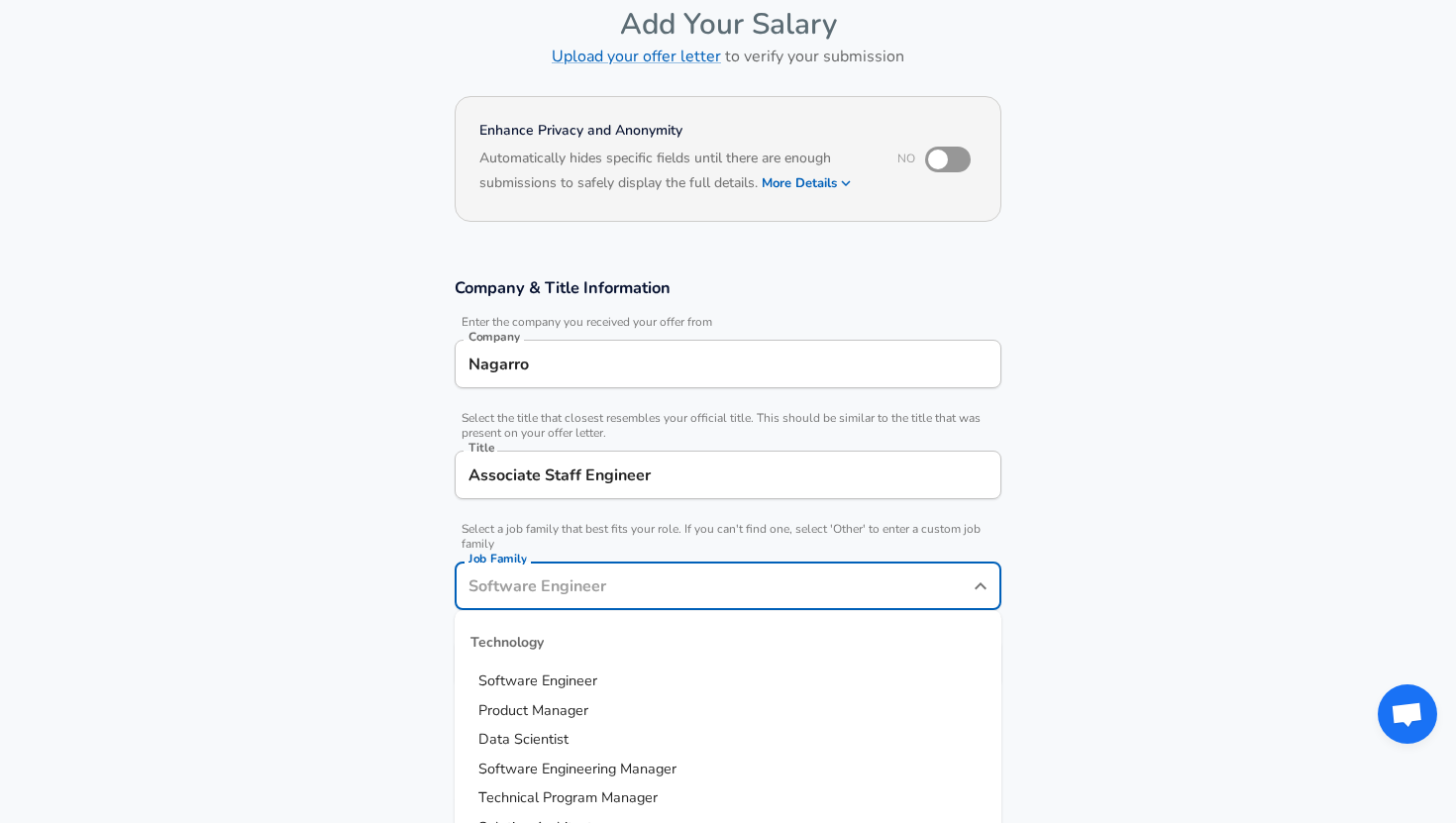 click on "Job Family" at bounding box center (728, 585) 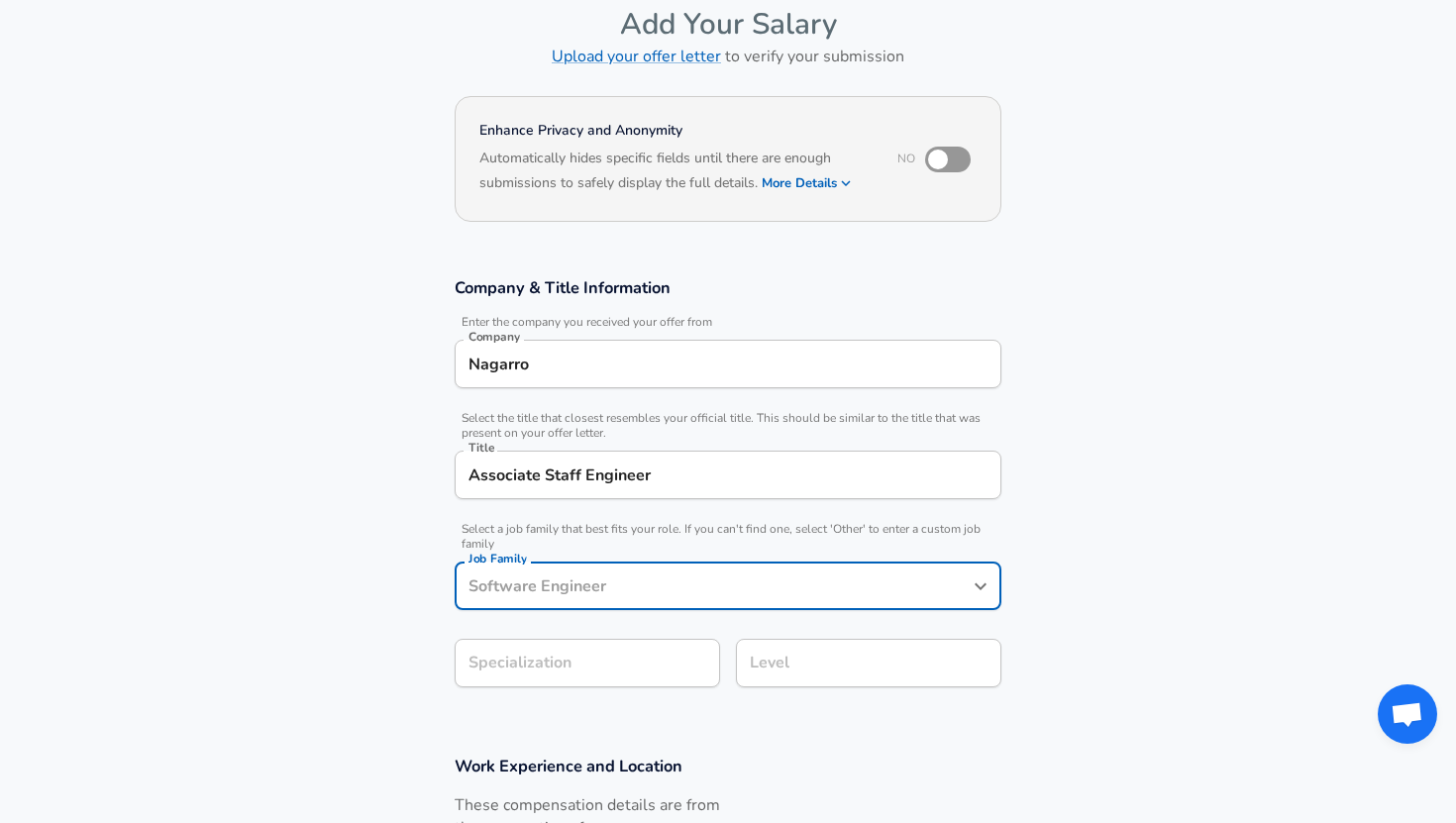 click on "Job Family" at bounding box center [728, 585] 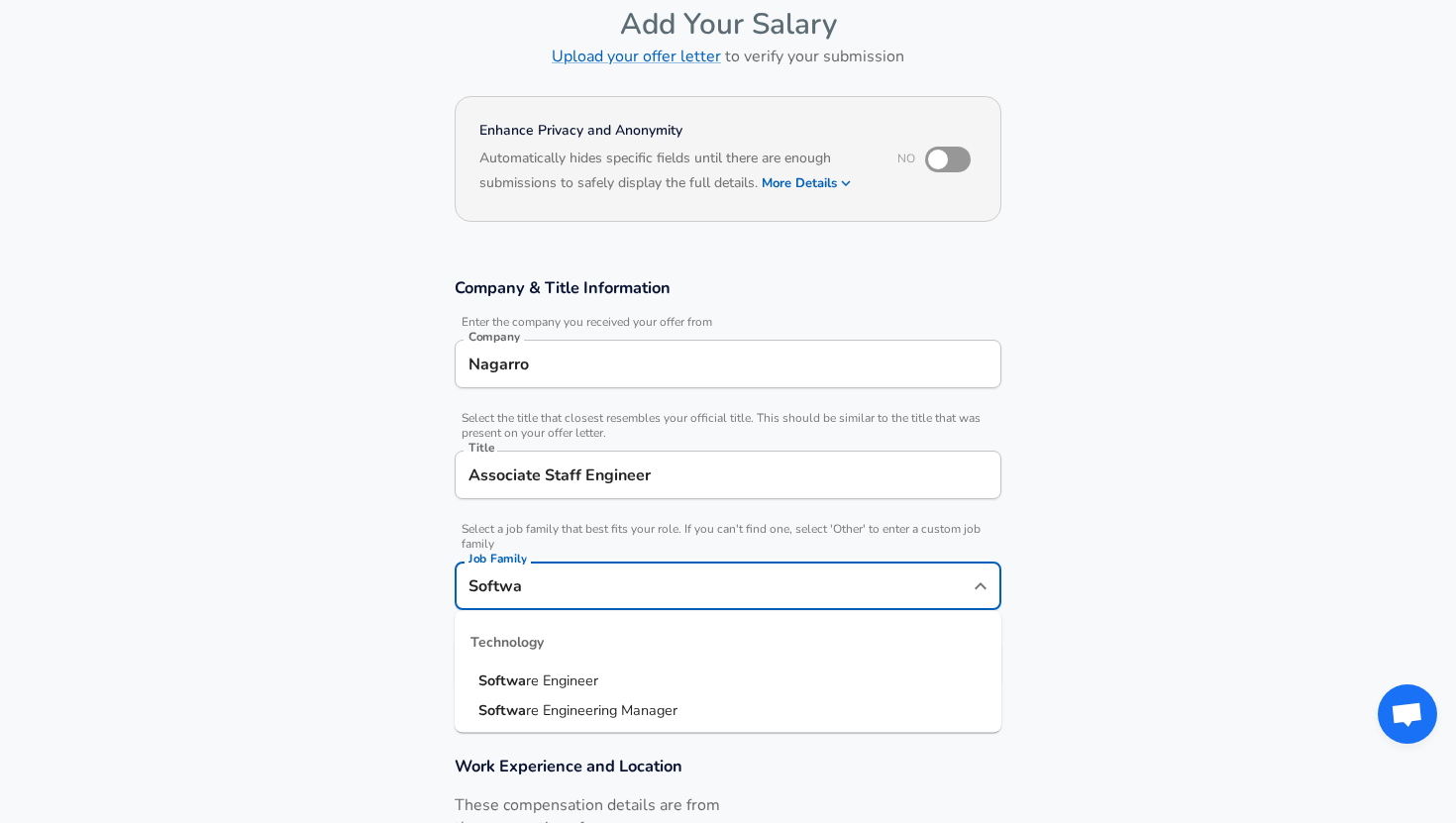 click on "re Engineer" at bounding box center [562, 680] 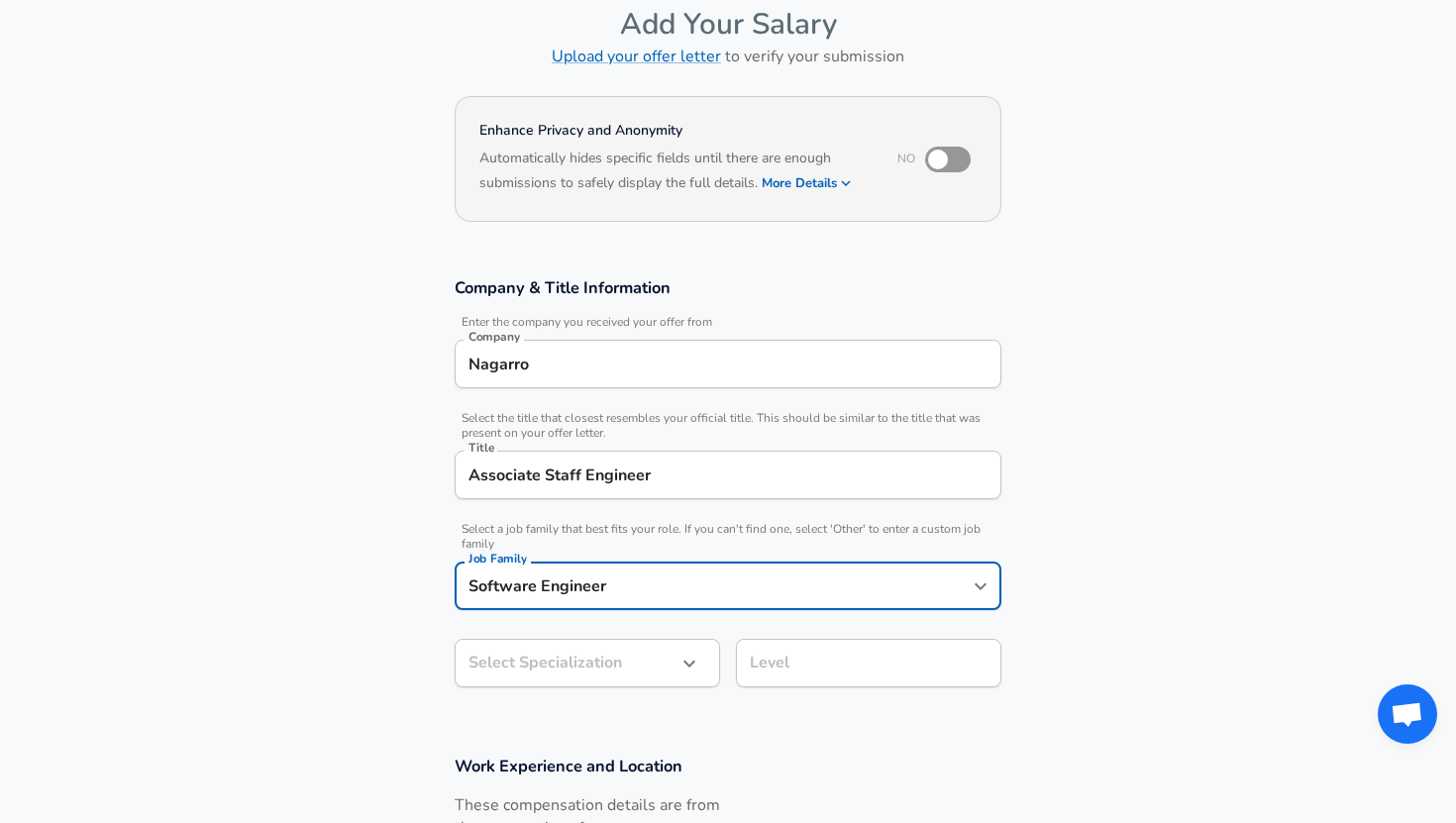 type on "Software Engineer" 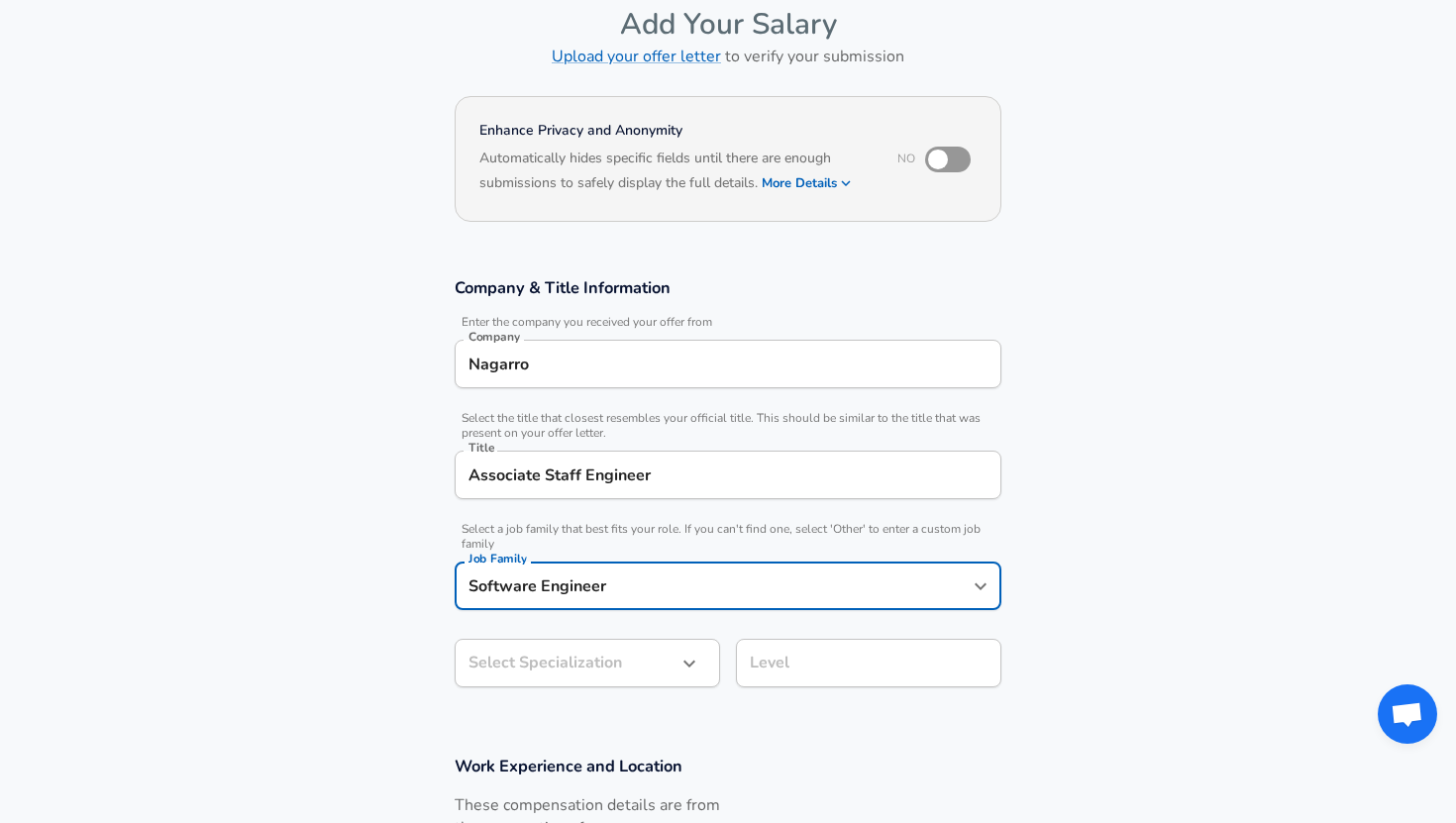 click on "Restart Add Your Salary Upload your offer letter   to verify your submission Enhance Privacy and Anonymity No Automatically hides specific fields until there are enough submissions to safely display the full details.   More Details Based on your submission and the data points that we have already collected, we will automatically hide and anonymize specific fields if there aren't enough data points to remain sufficiently anonymous. Company & Title Information   Enter the company you received your offer from Company Nagarro Company   Select the title that closest resembles your official title. This should be similar to the title that was present on your offer letter. Title Associate Staff Engineer Title   Select a job family that best fits your role. If you can't find one, select 'Other' to enter a custom job family Job Family Software Engineer Job Family Select Specialization ​ Select Specialization Level Level Work Experience and Location These compensation details are from the perspective of a: New Offer" at bounding box center [728, 312] 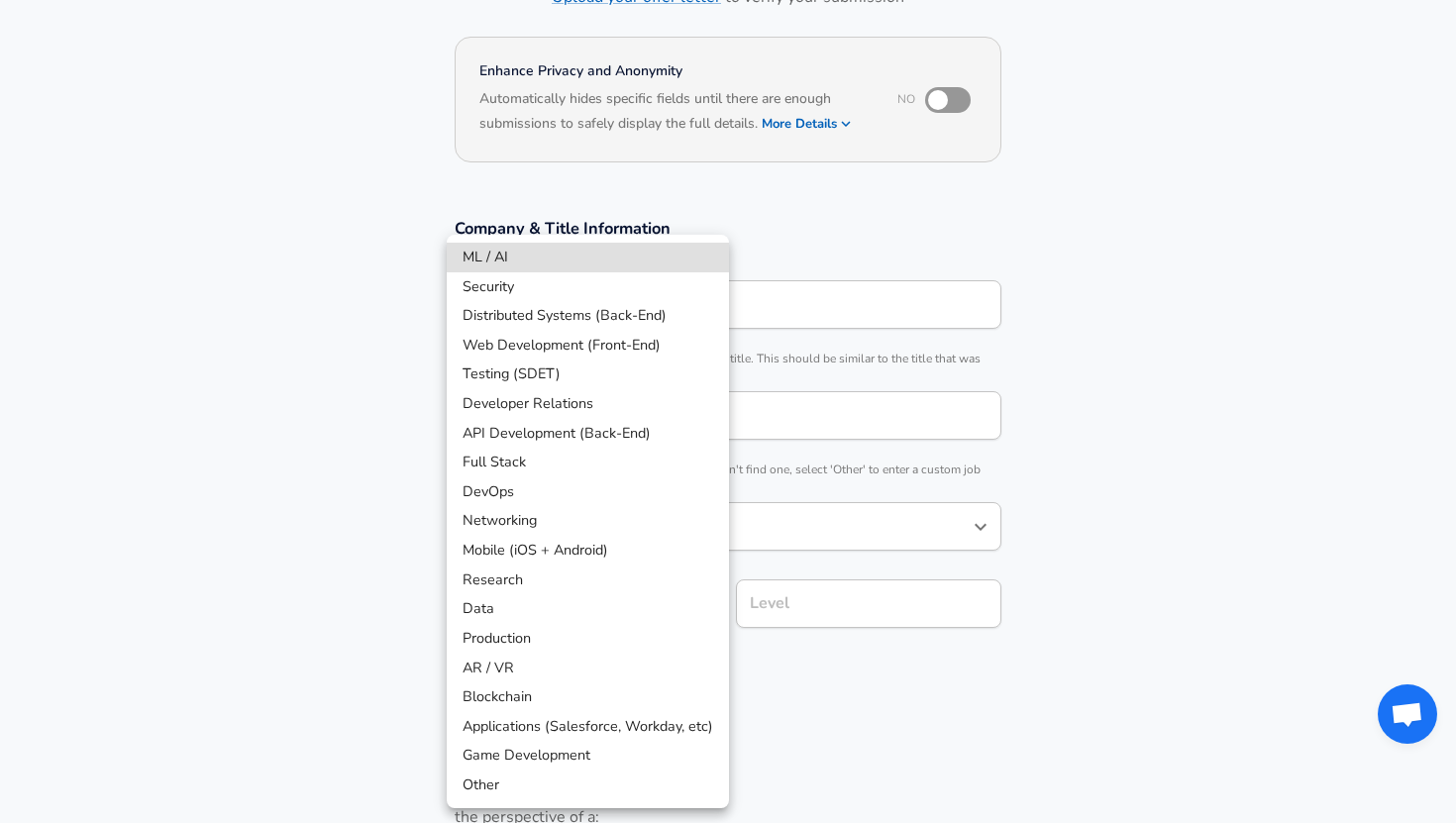 click on "Web Development (Front-End)" at bounding box center [587, 346] 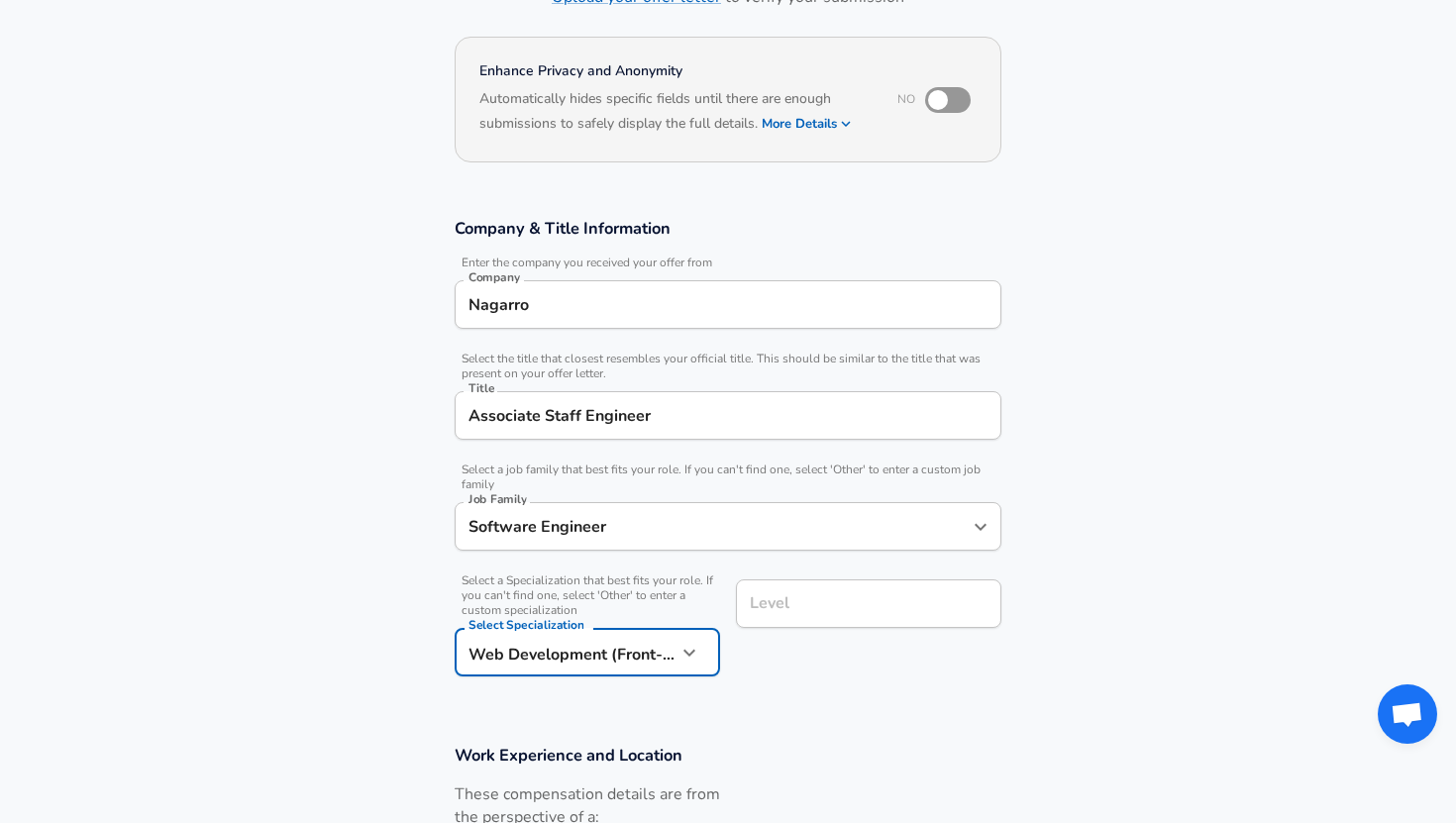 type on "Web Development (Front-End)" 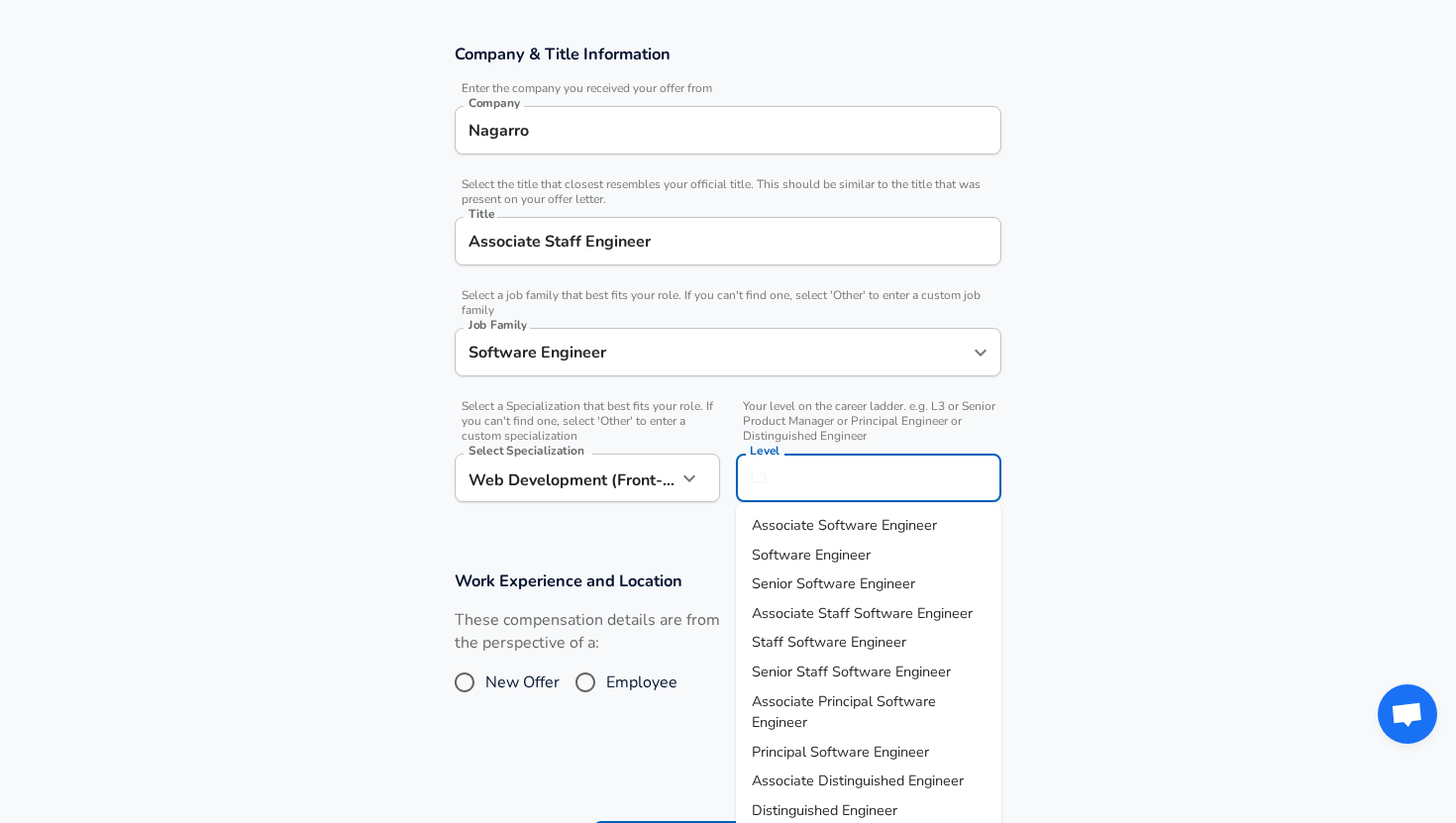 scroll, scrollTop: 337, scrollLeft: 0, axis: vertical 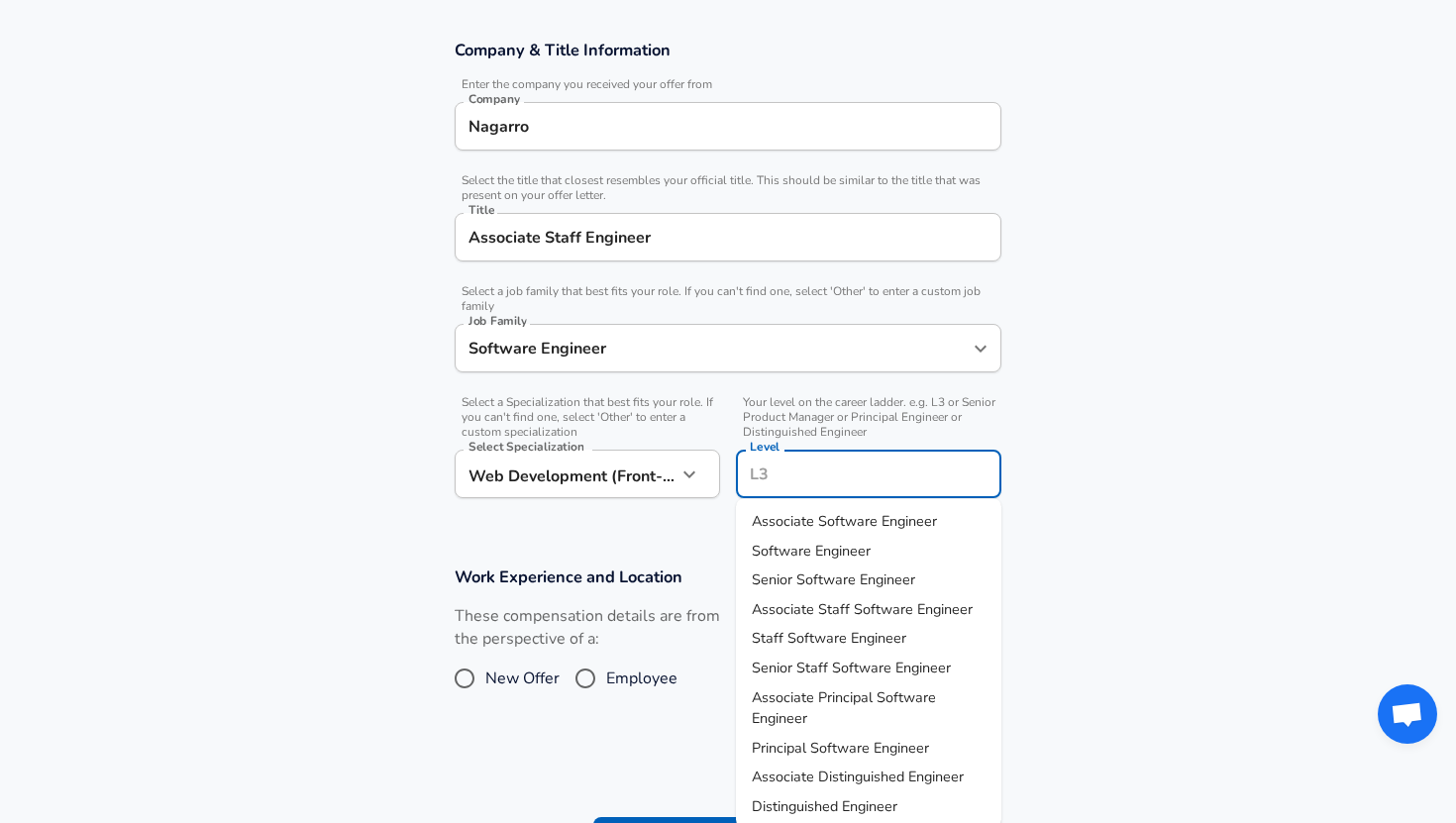 click on "Associate Software Engineer" at bounding box center (844, 521) 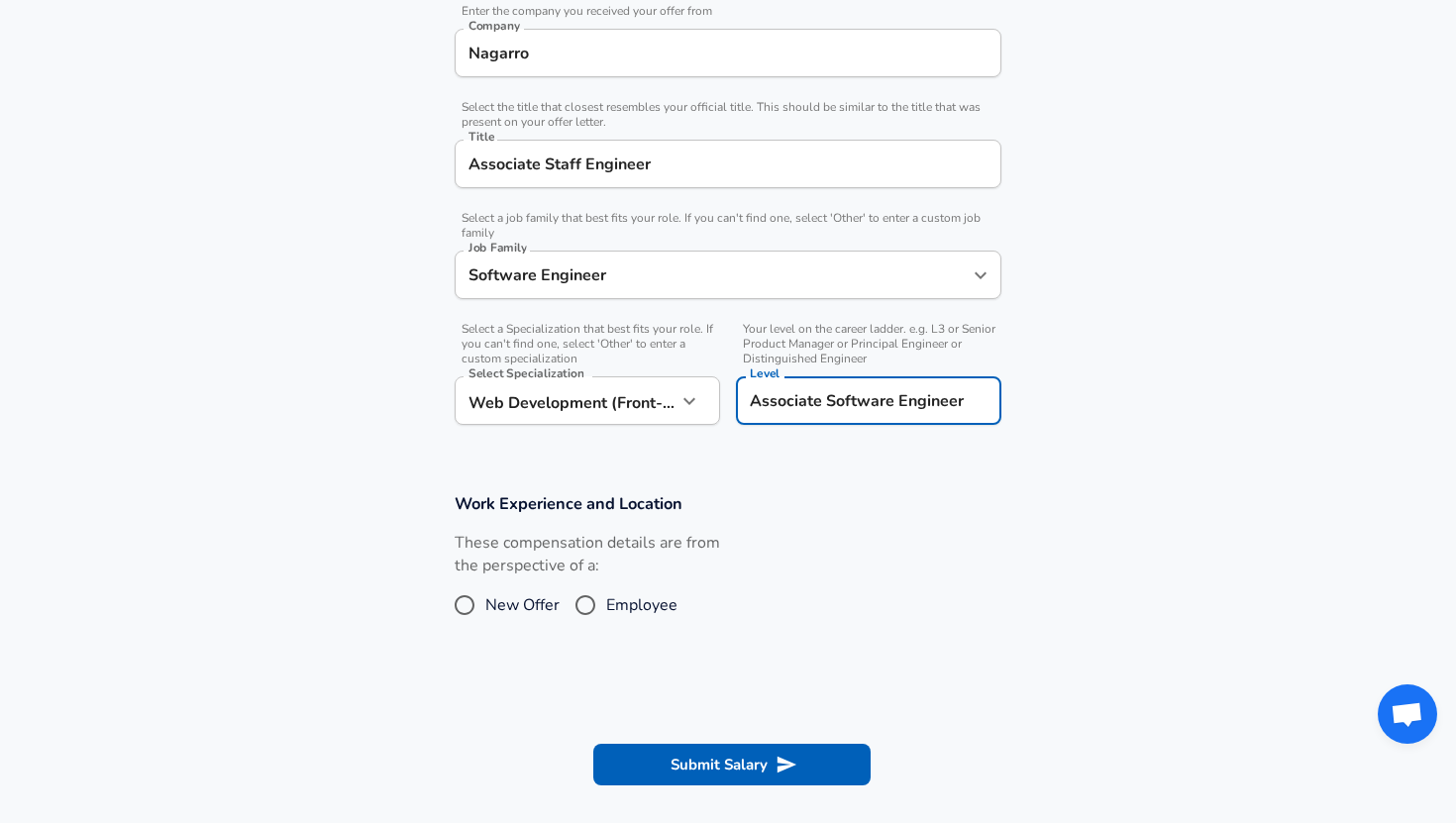 scroll, scrollTop: 434, scrollLeft: 0, axis: vertical 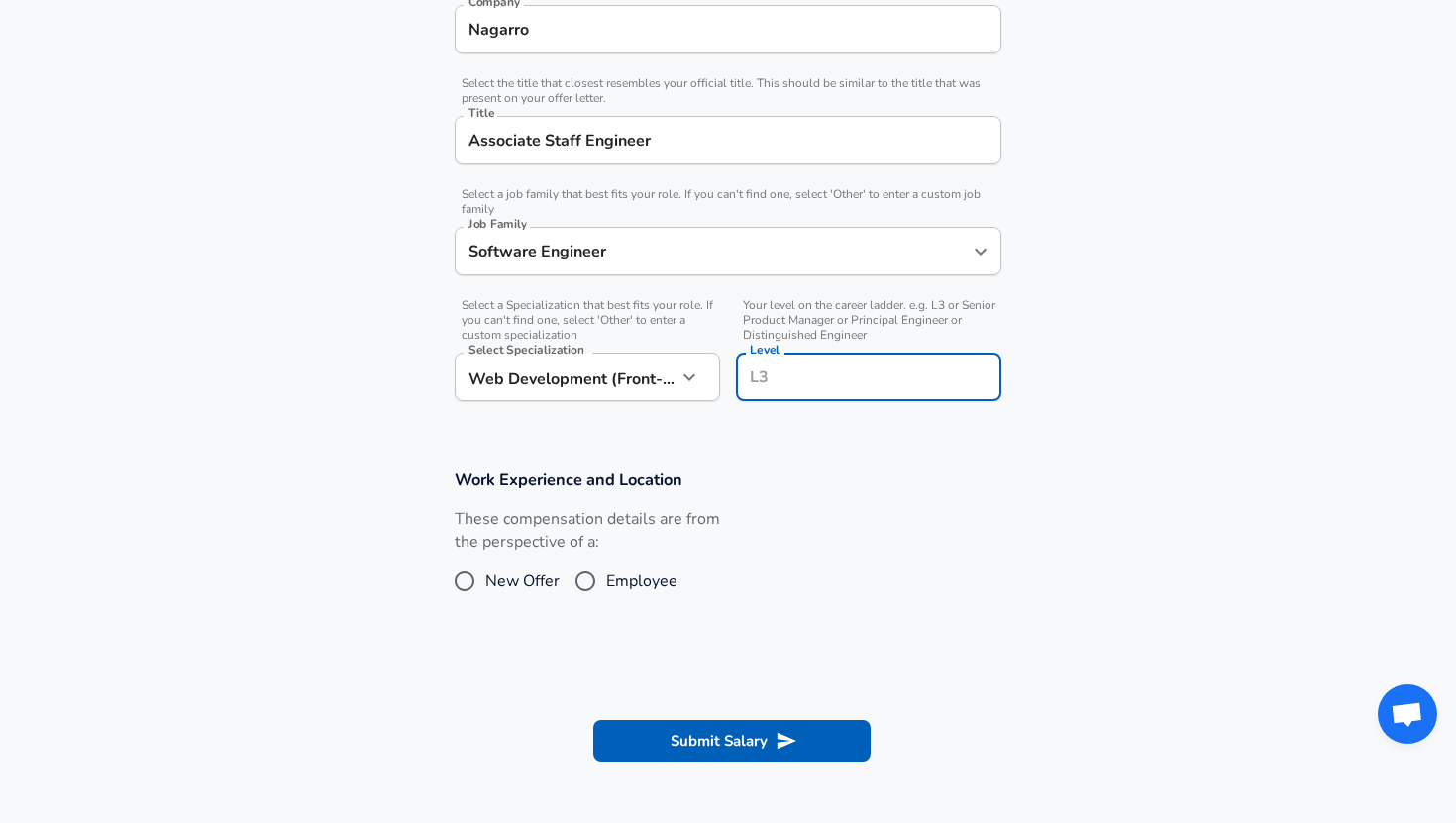 type on "L" 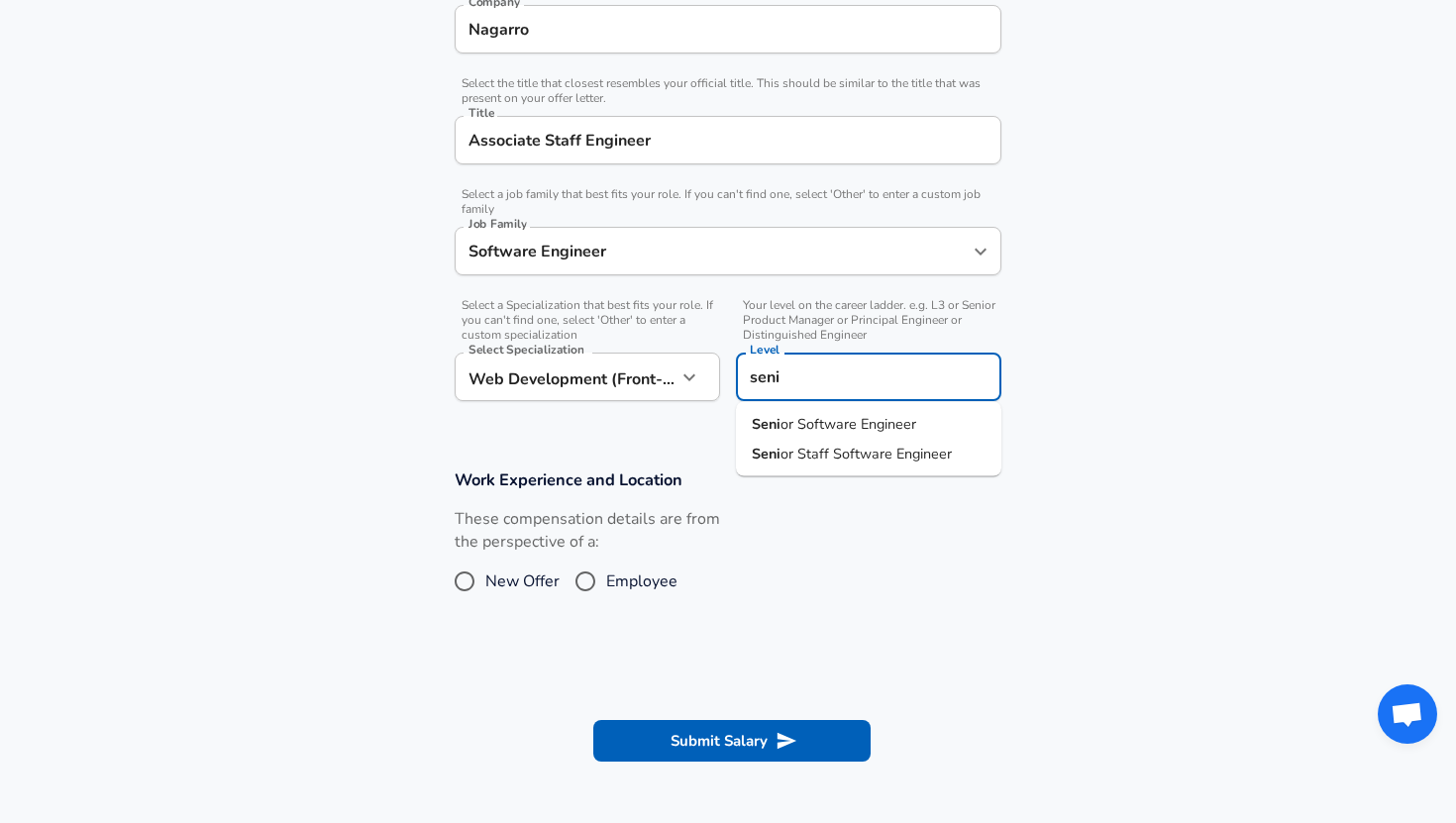 click on "or Software Engineer" at bounding box center (848, 424) 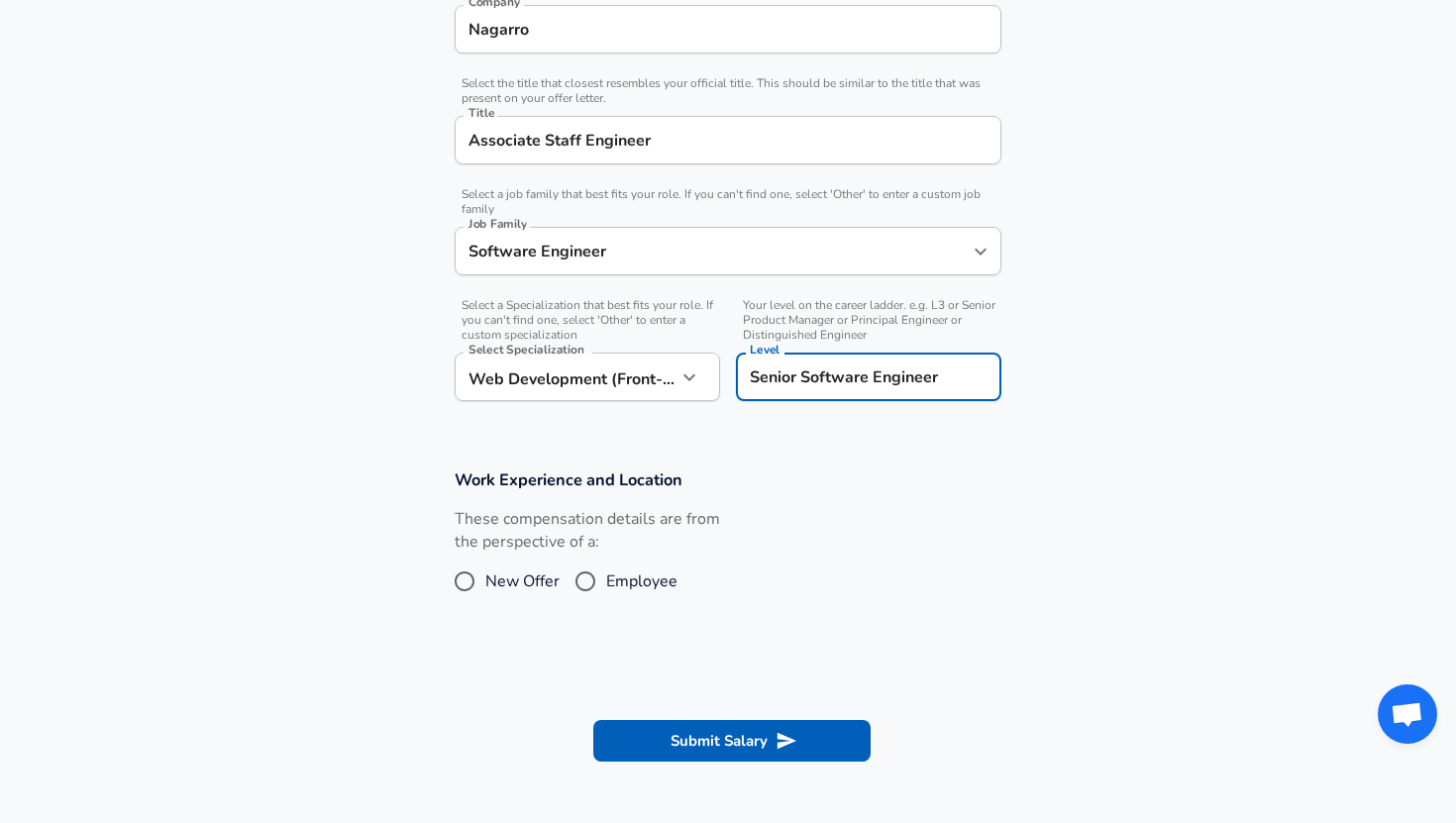type on "Senior Software Engineer" 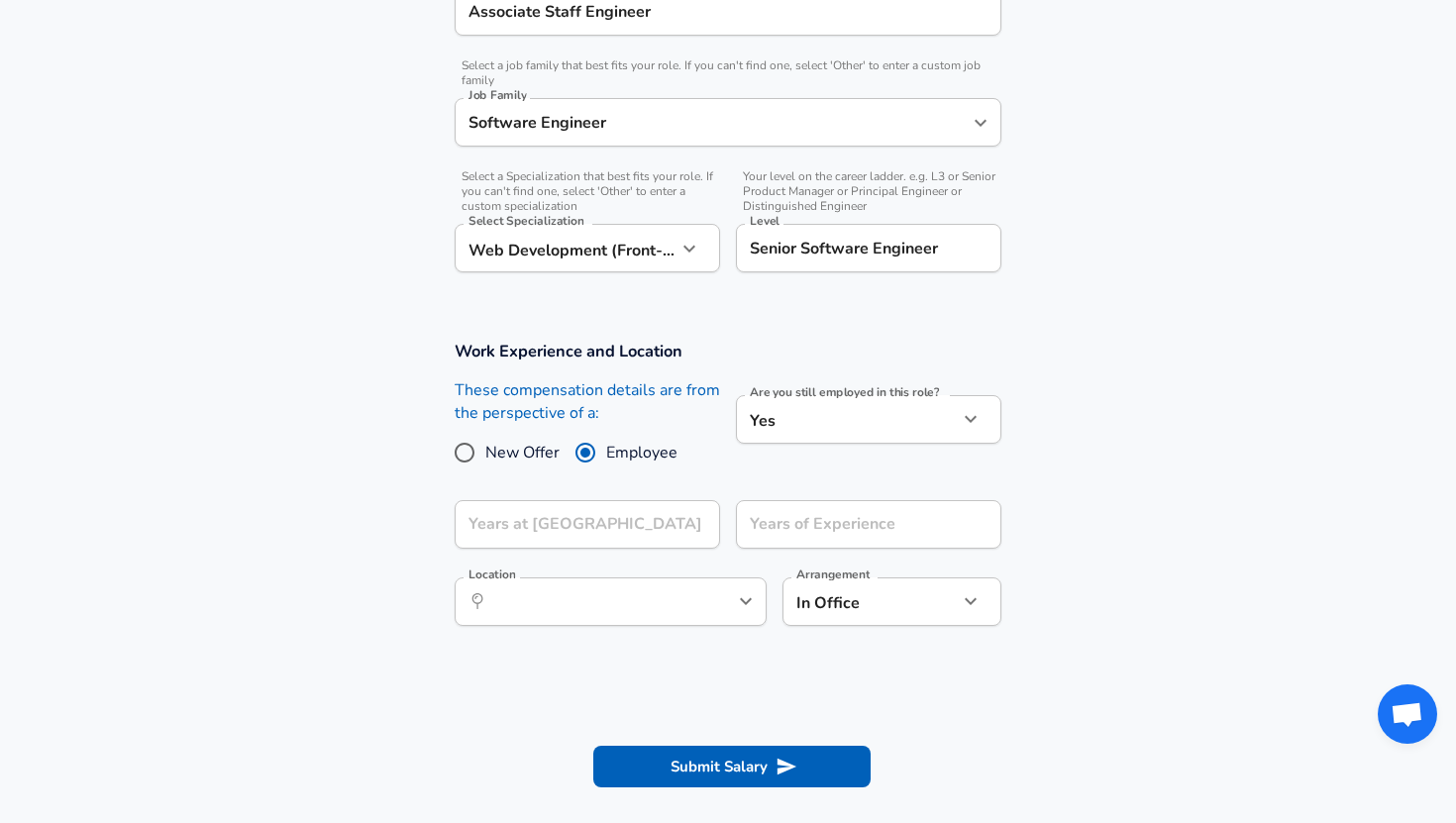 scroll, scrollTop: 579, scrollLeft: 0, axis: vertical 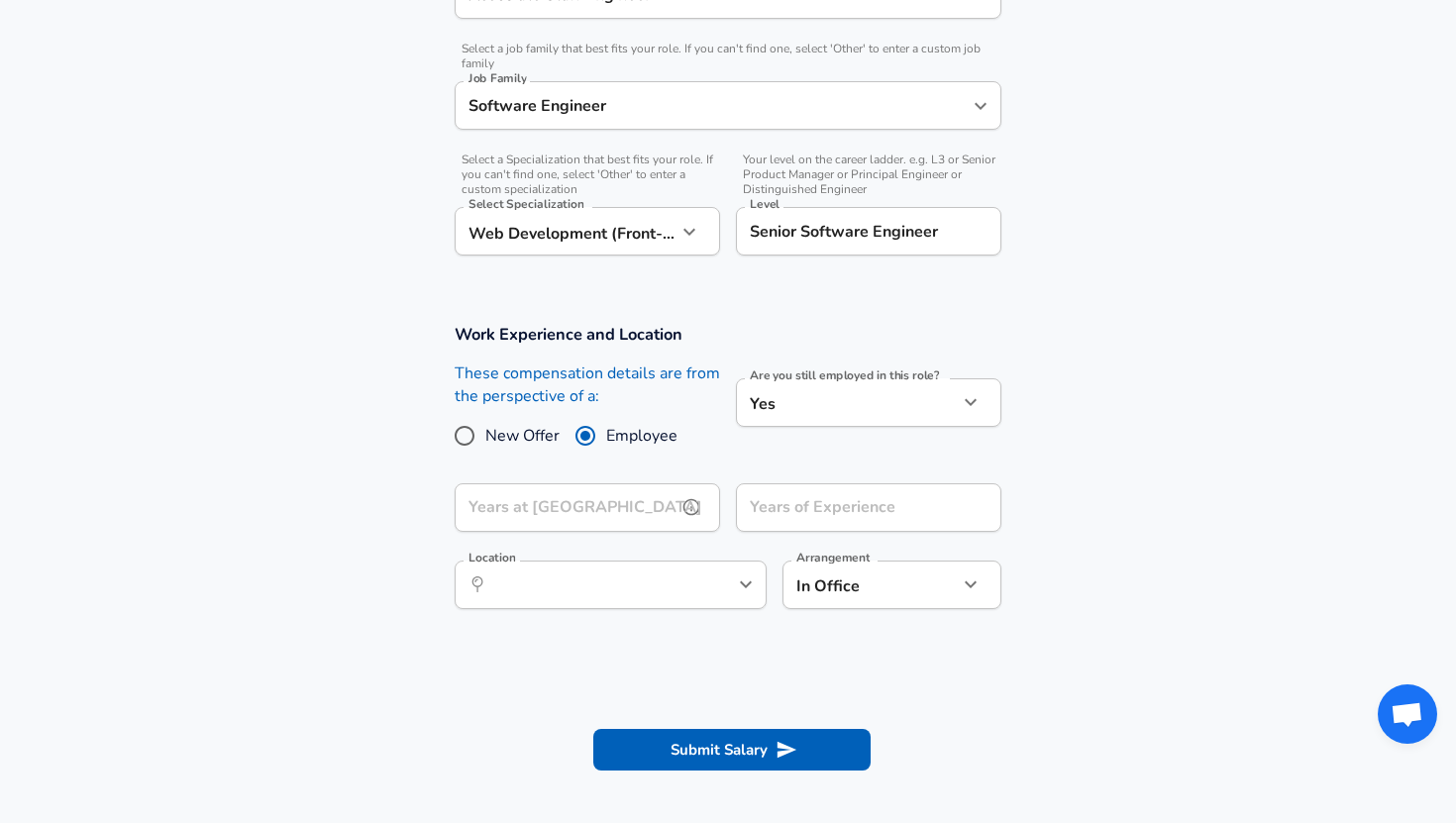 click on "Years at [GEOGRAPHIC_DATA]" at bounding box center [566, 507] 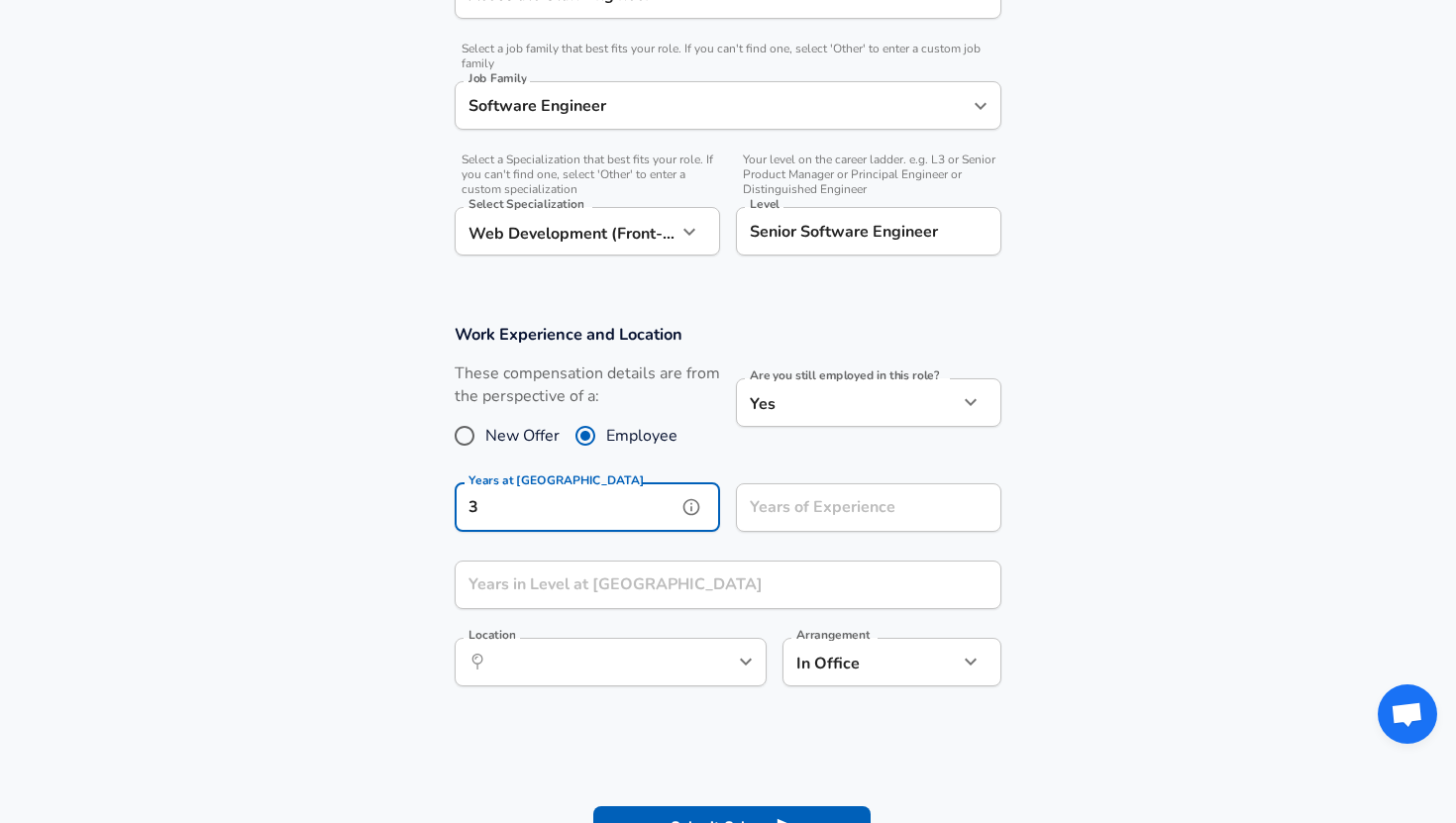 type on "3" 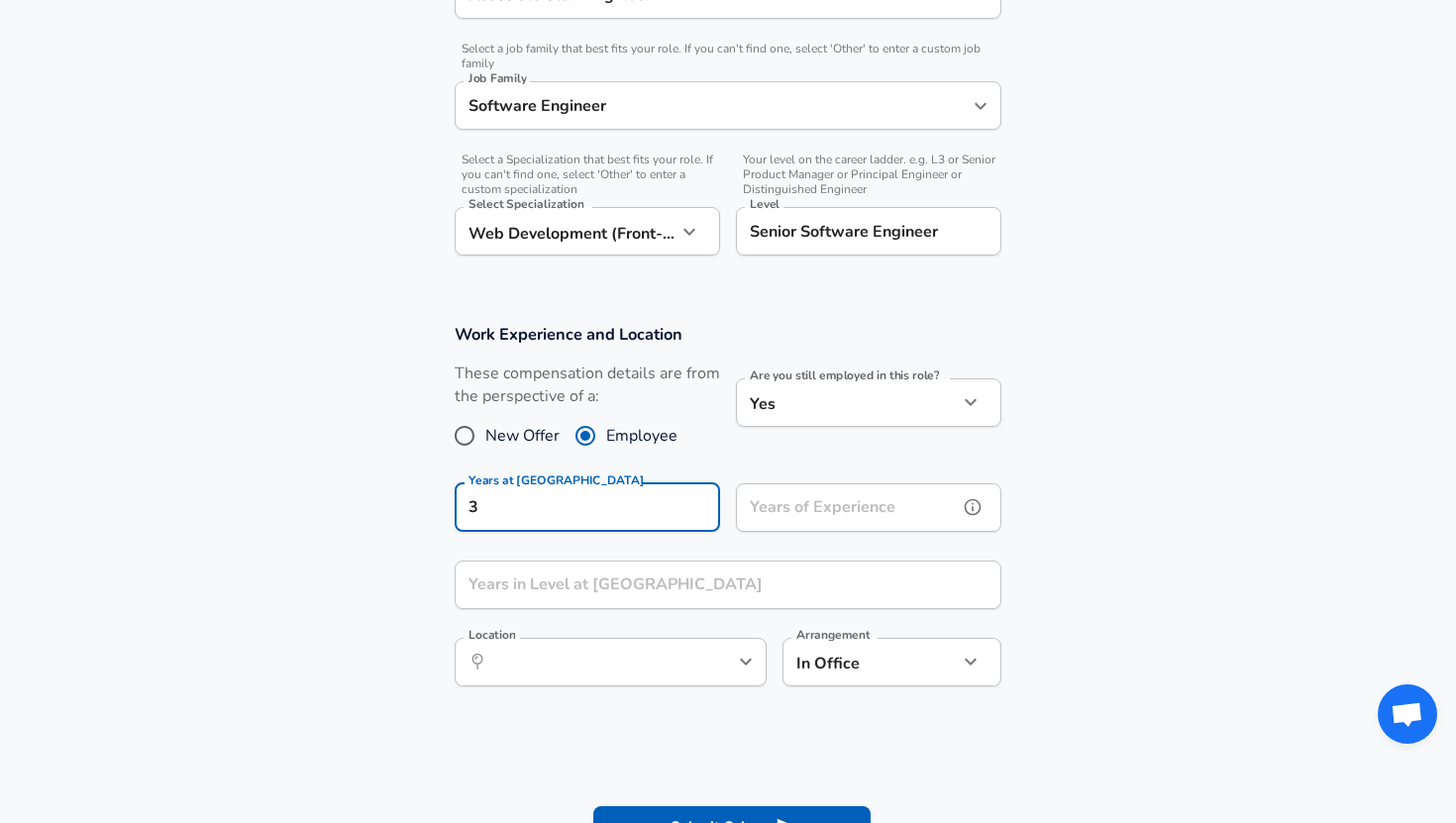 click on "Years of Experience" at bounding box center [847, 507] 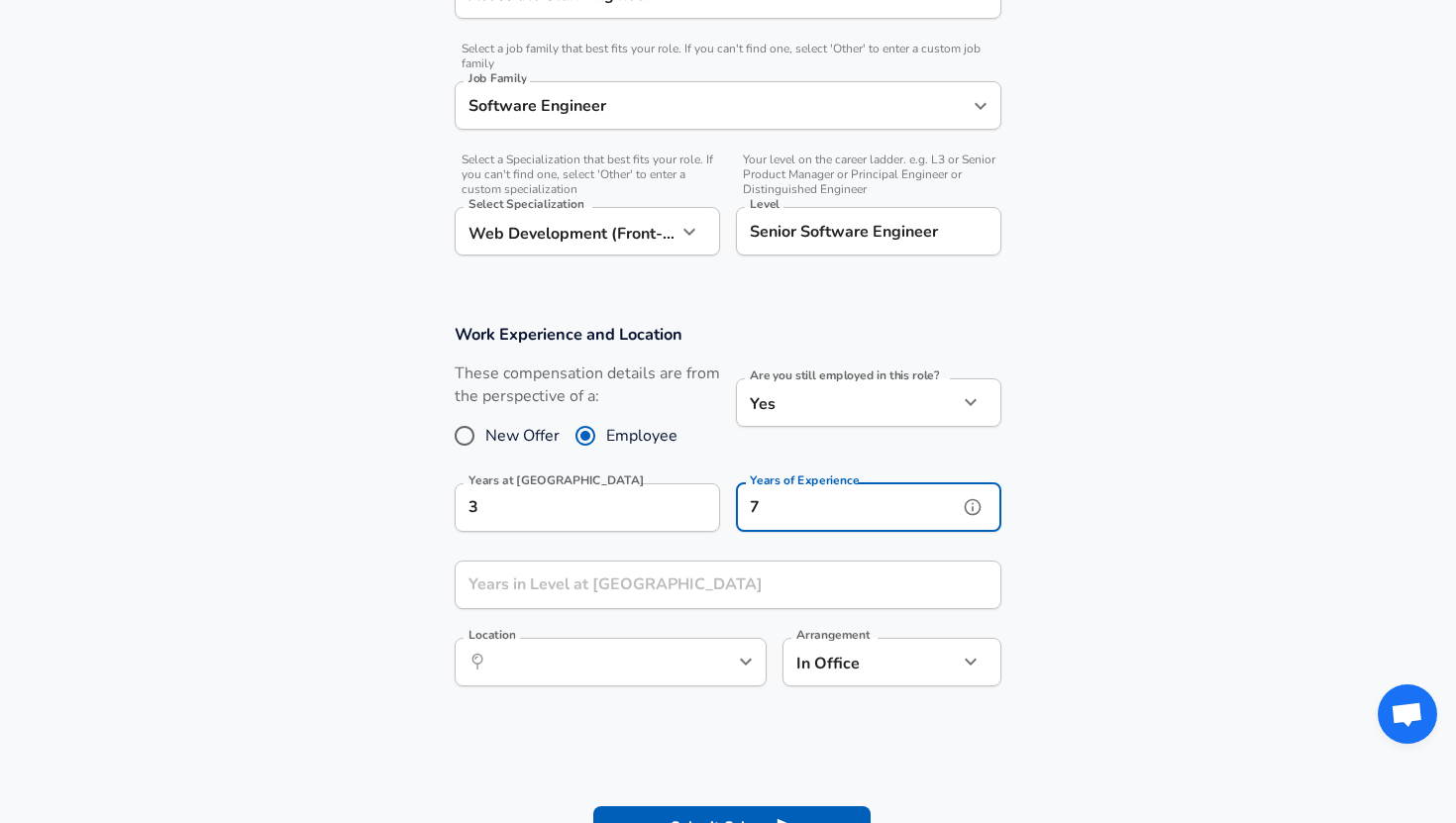 scroll, scrollTop: 0, scrollLeft: 0, axis: both 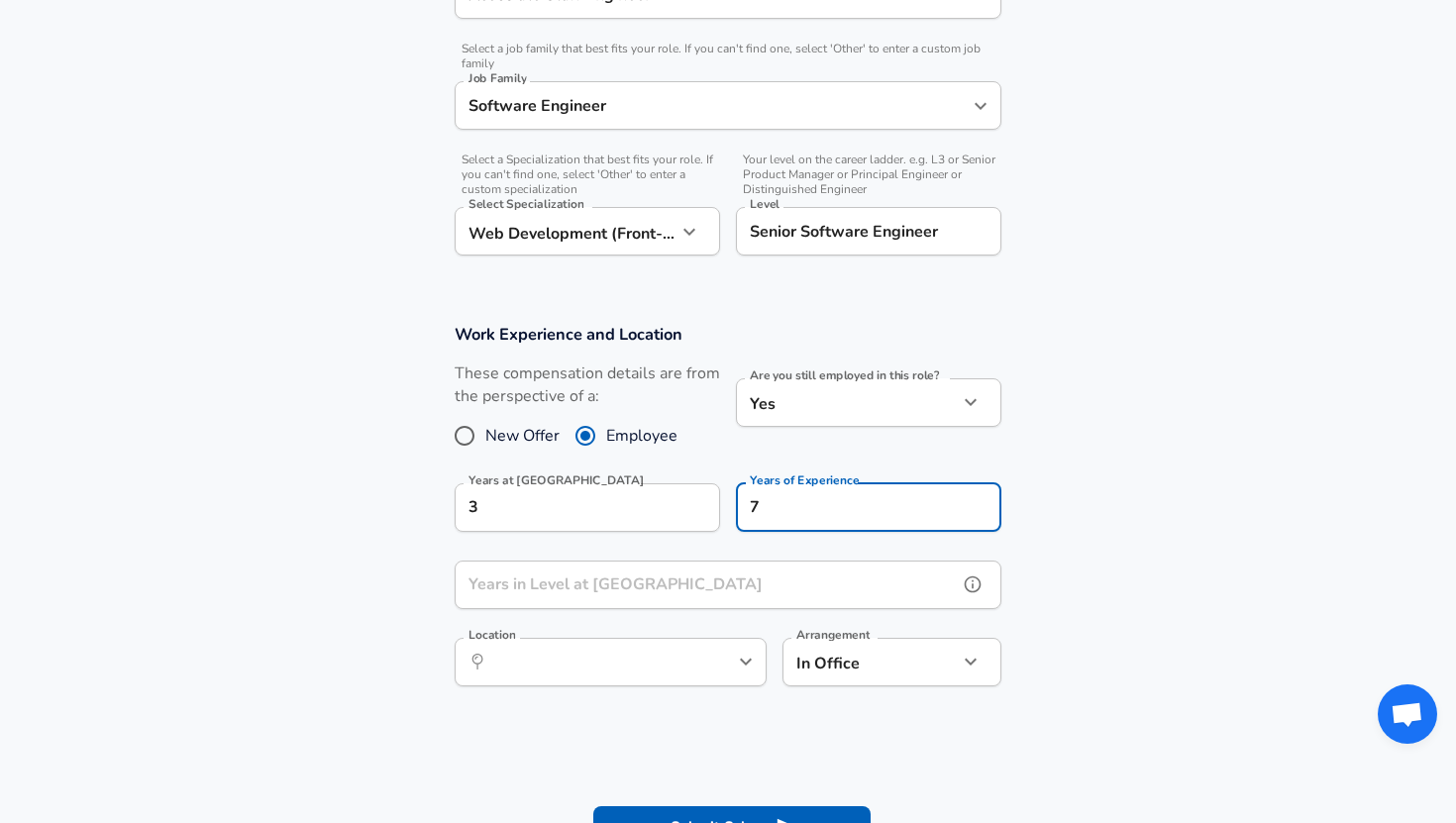 click on "Years in Level at [GEOGRAPHIC_DATA]" at bounding box center (706, 584) 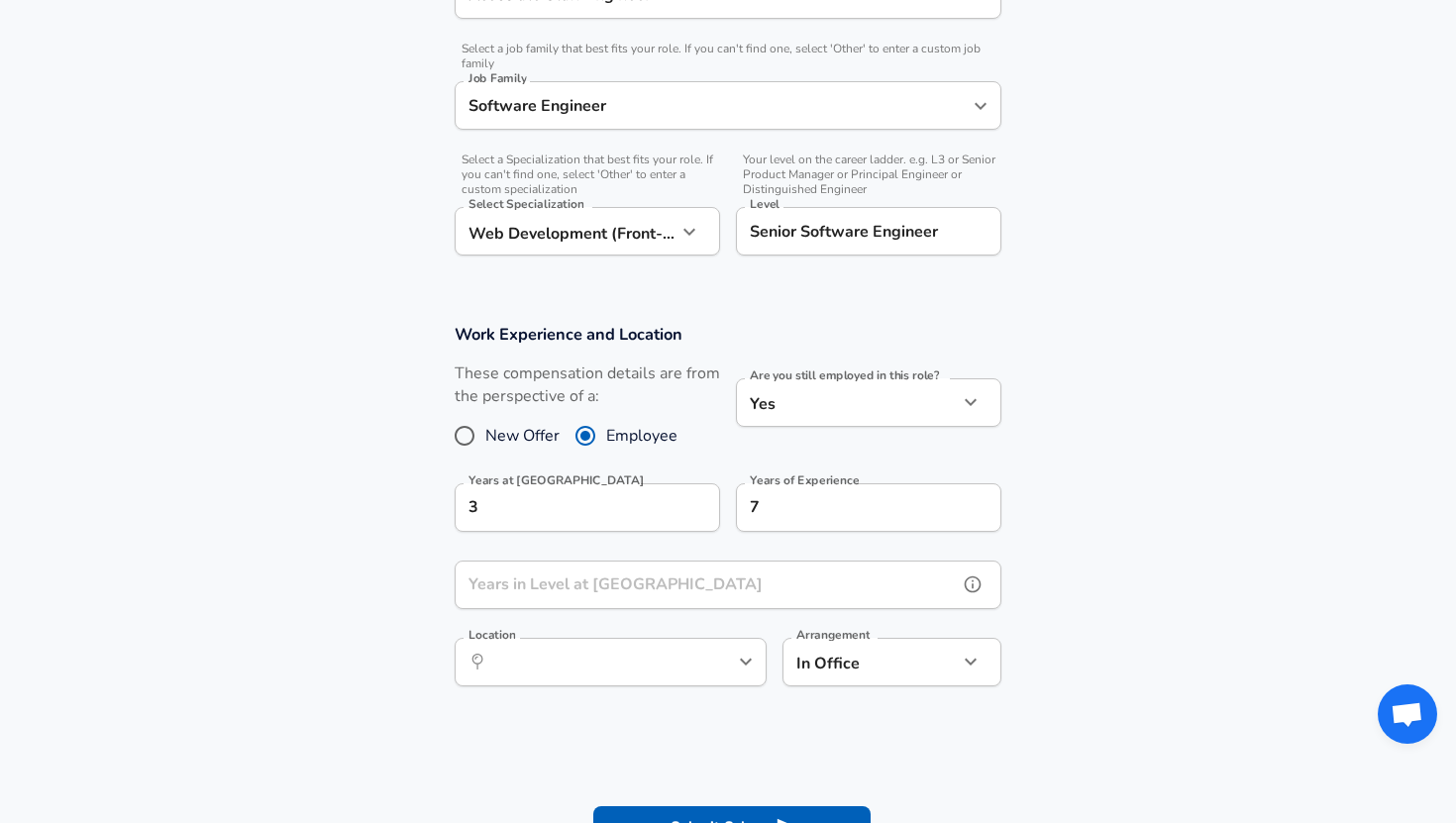 scroll, scrollTop: 0, scrollLeft: 0, axis: both 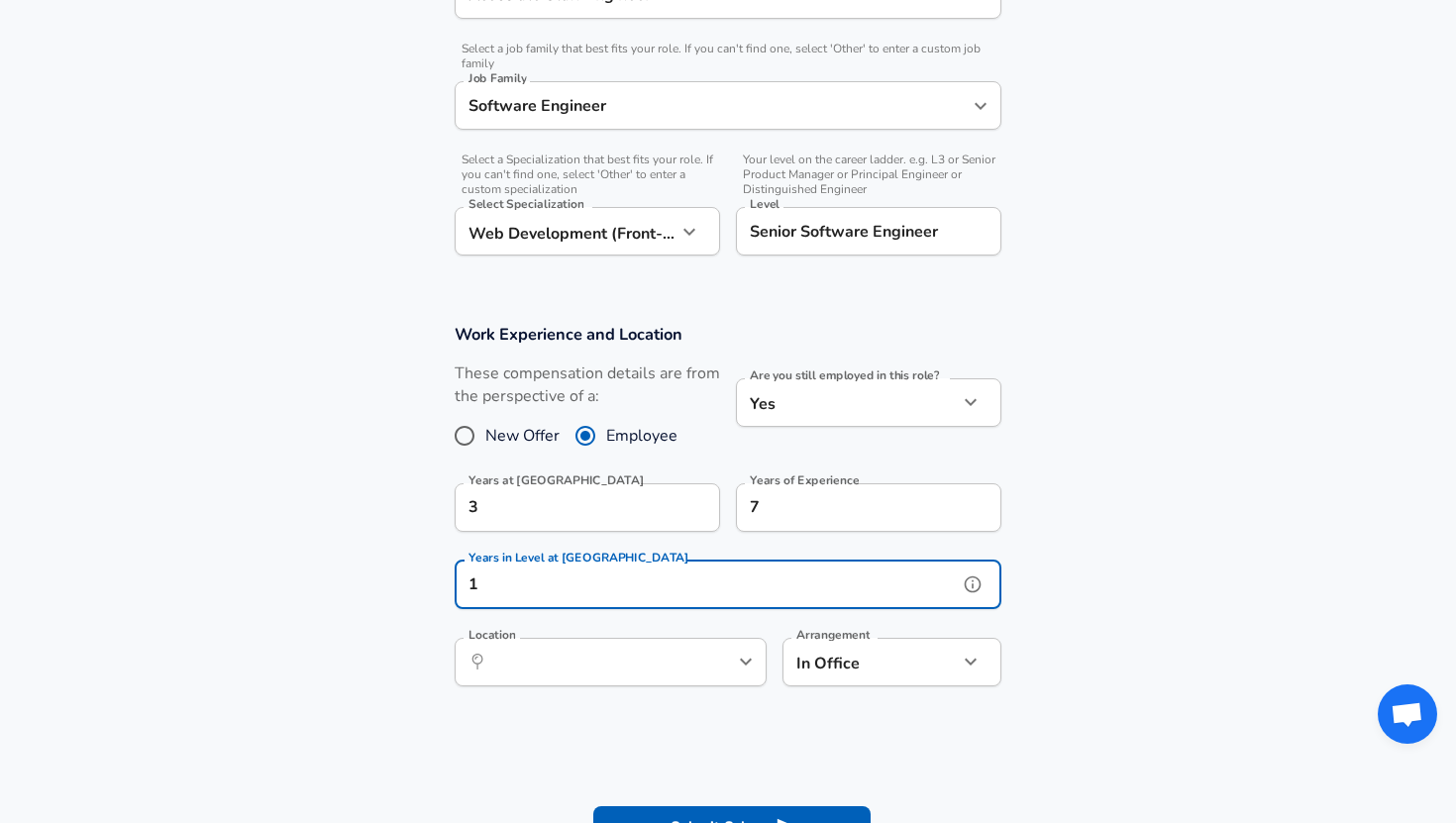 type on "1" 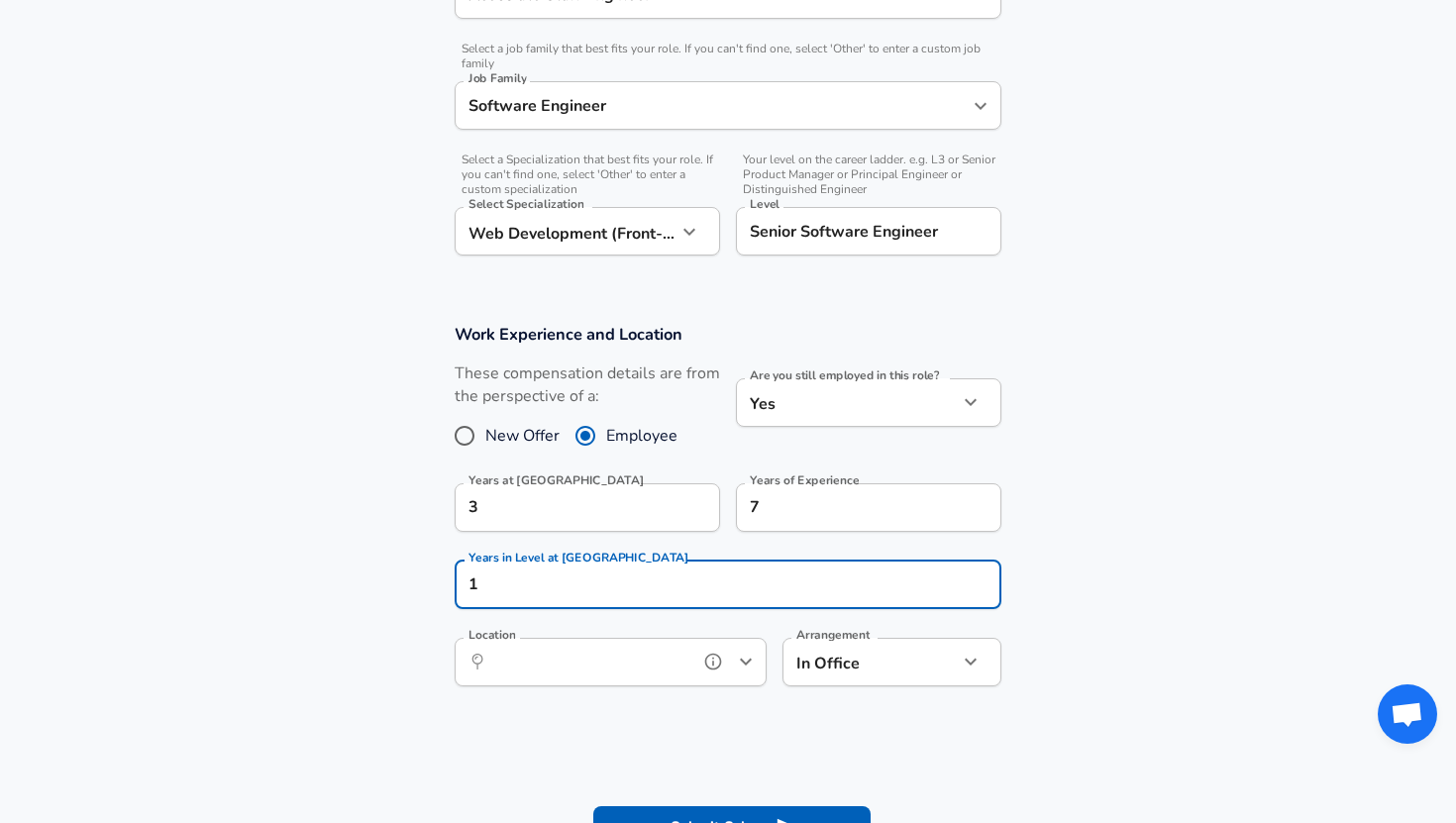 click on "Location" at bounding box center (588, 662) 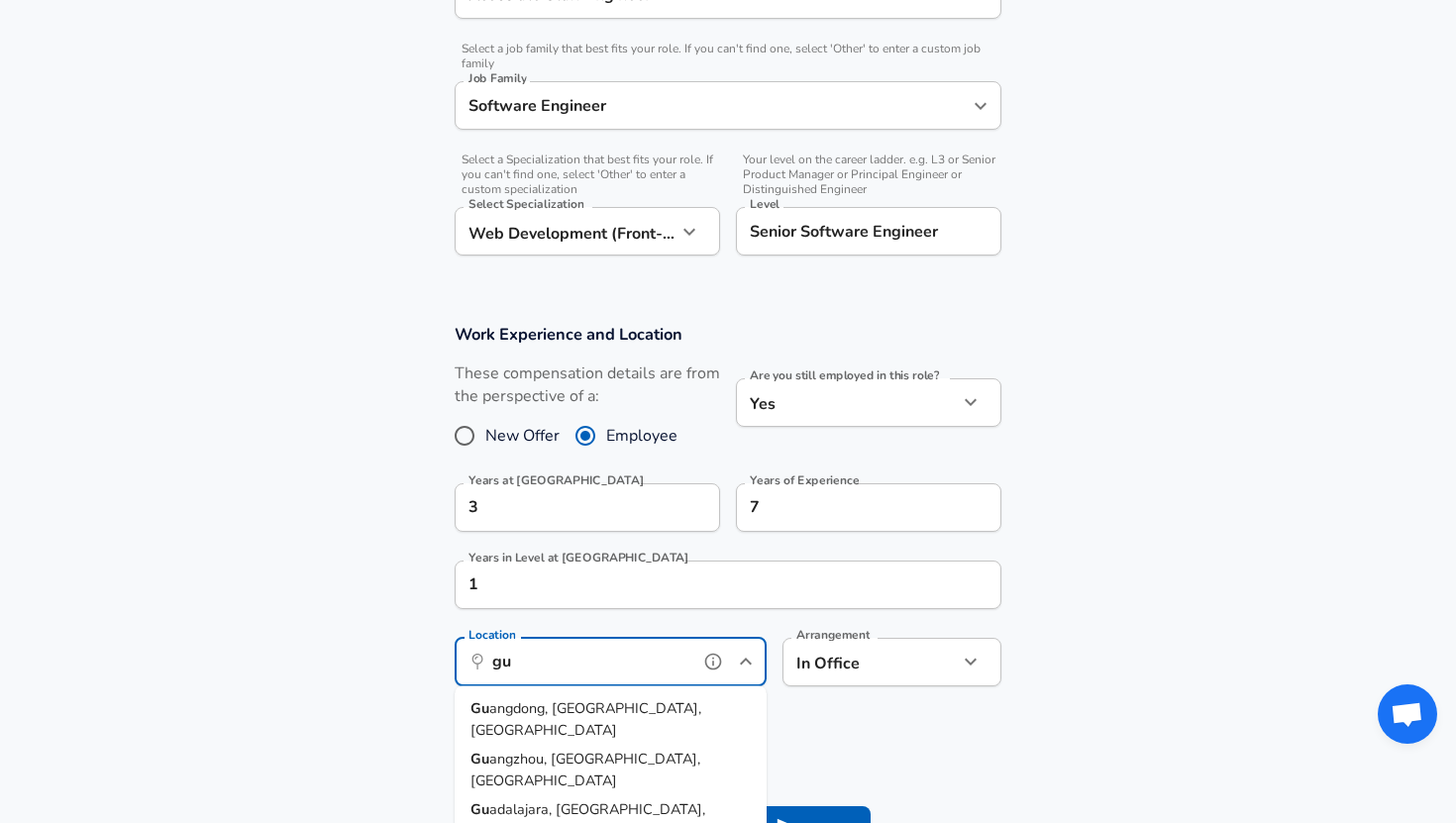 type on "g" 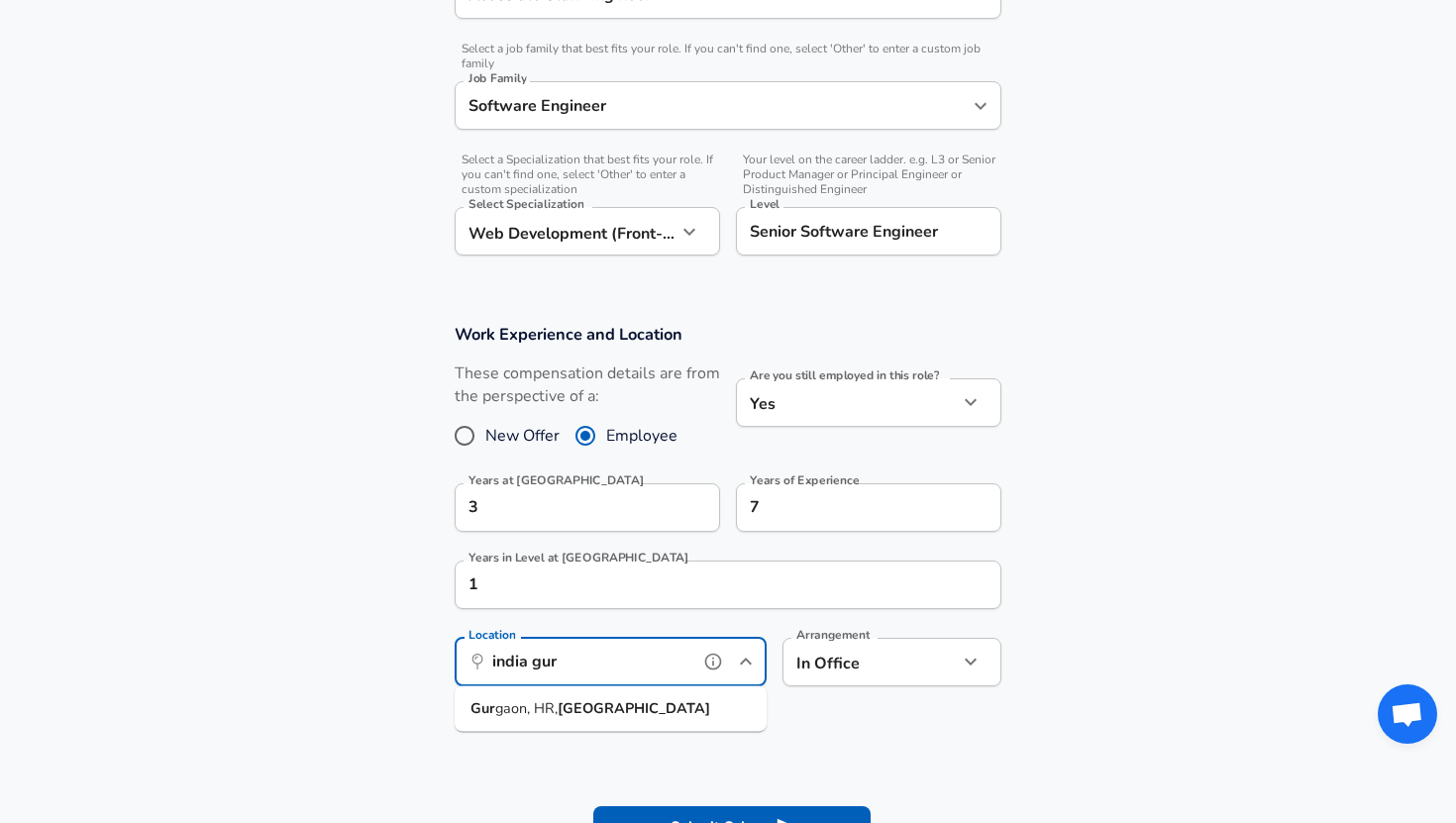 click on "Gur gaon, [GEOGRAPHIC_DATA],  [GEOGRAPHIC_DATA]" at bounding box center [610, 709] 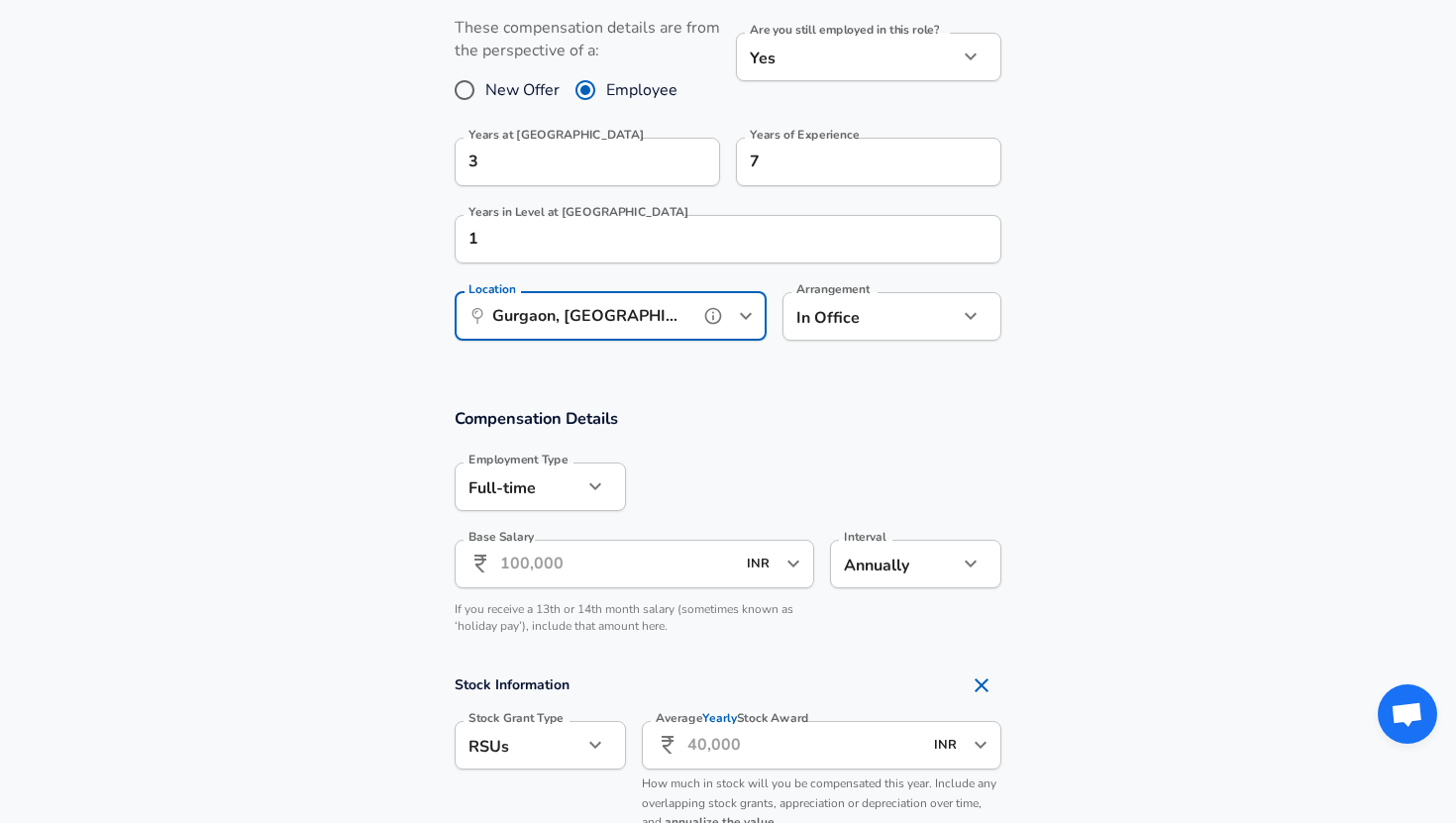 scroll, scrollTop: 933, scrollLeft: 0, axis: vertical 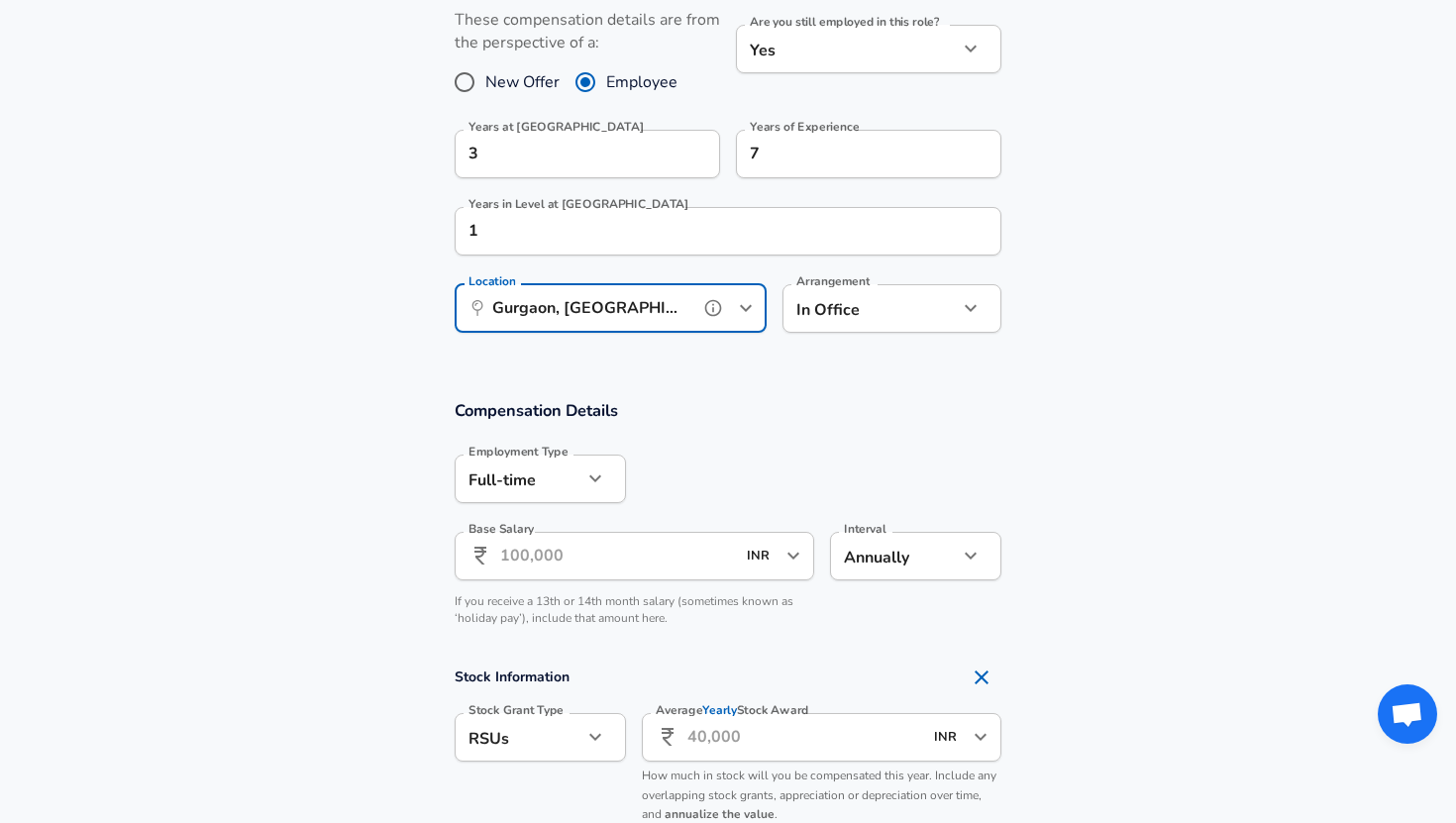 type on "Gurgaon, [GEOGRAPHIC_DATA], [GEOGRAPHIC_DATA]" 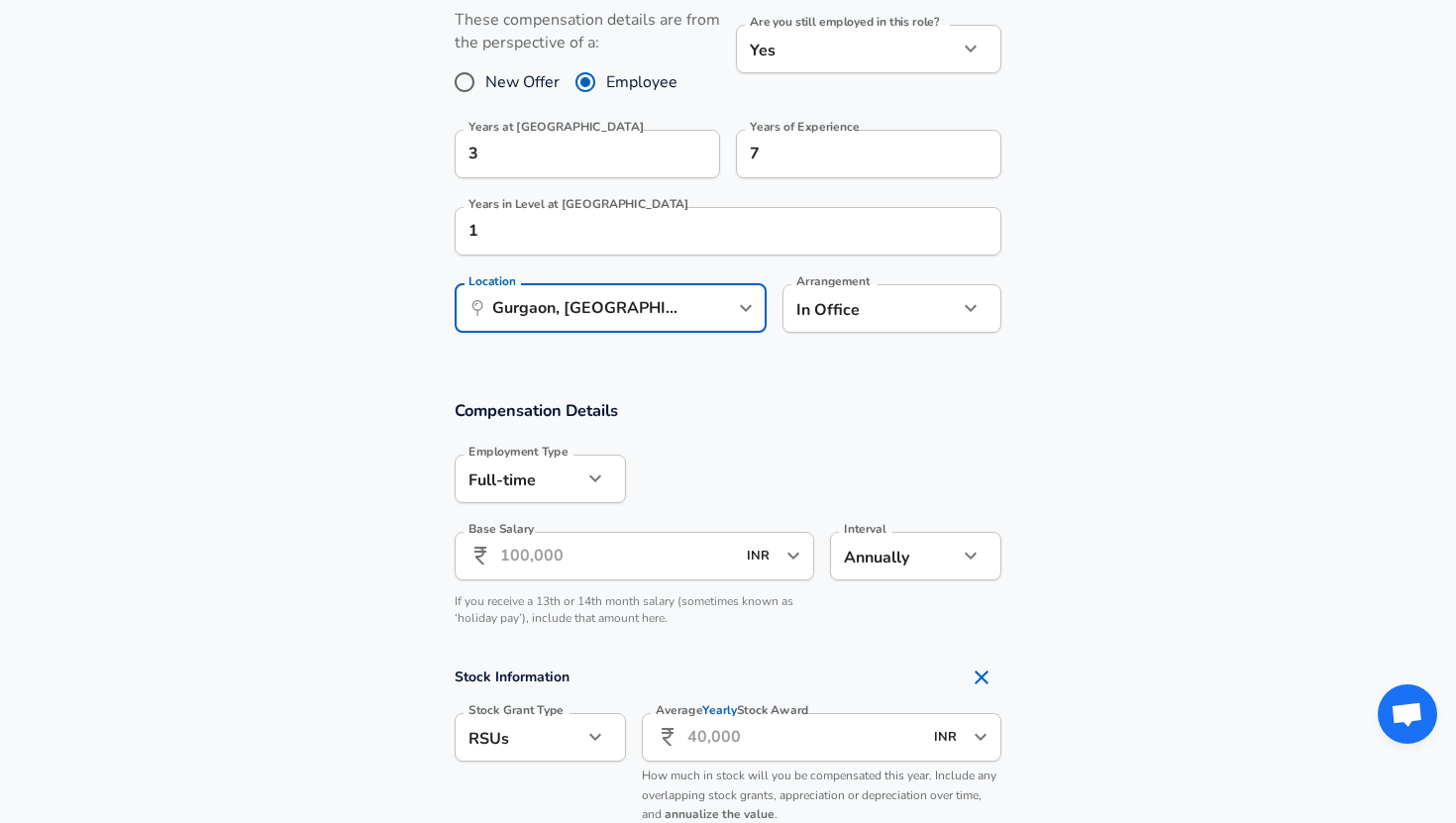 click on "Restart Add Your Salary Upload your offer letter   to verify your submission Enhance Privacy and Anonymity No Automatically hides specific fields until there are enough submissions to safely display the full details.   More Details Based on your submission and the data points that we have already collected, we will automatically hide and anonymize specific fields if there aren't enough data points to remain sufficiently anonymous. Company & Title Information   Enter the company you received your offer from Company Nagarro Company   Select the title that closest resembles your official title. This should be similar to the title that was present on your offer letter. Title Associate Staff Engineer Title   Select a job family that best fits your role. If you can't find one, select 'Other' to enter a custom job family Job Family Software Engineer Job Family   Select a Specialization that best fits your role. If you can't find one, select 'Other' to enter a custom specialization Select Specialization   Level Level" at bounding box center (728, -522) 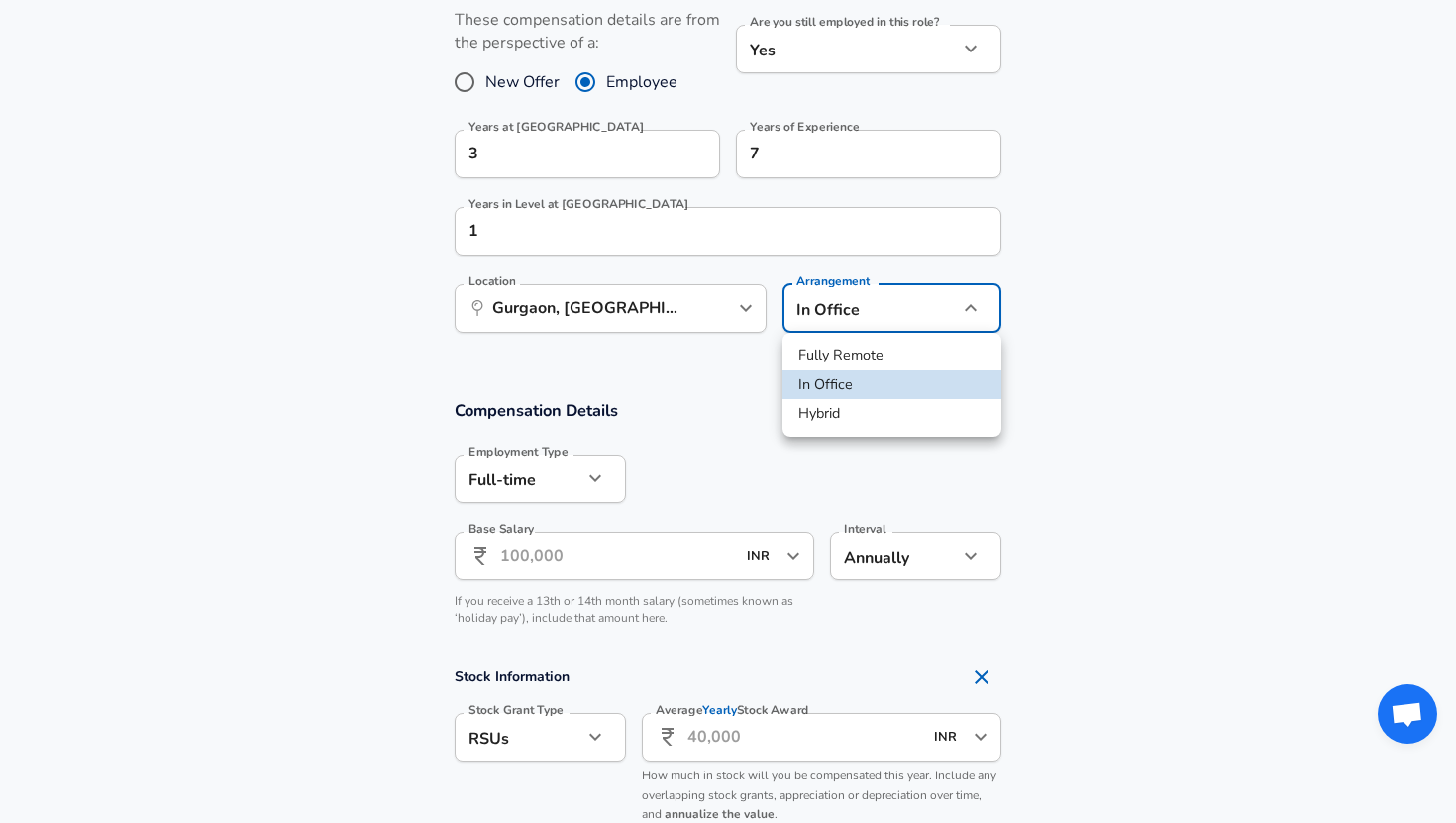 click on "Hybrid" at bounding box center (891, 414) 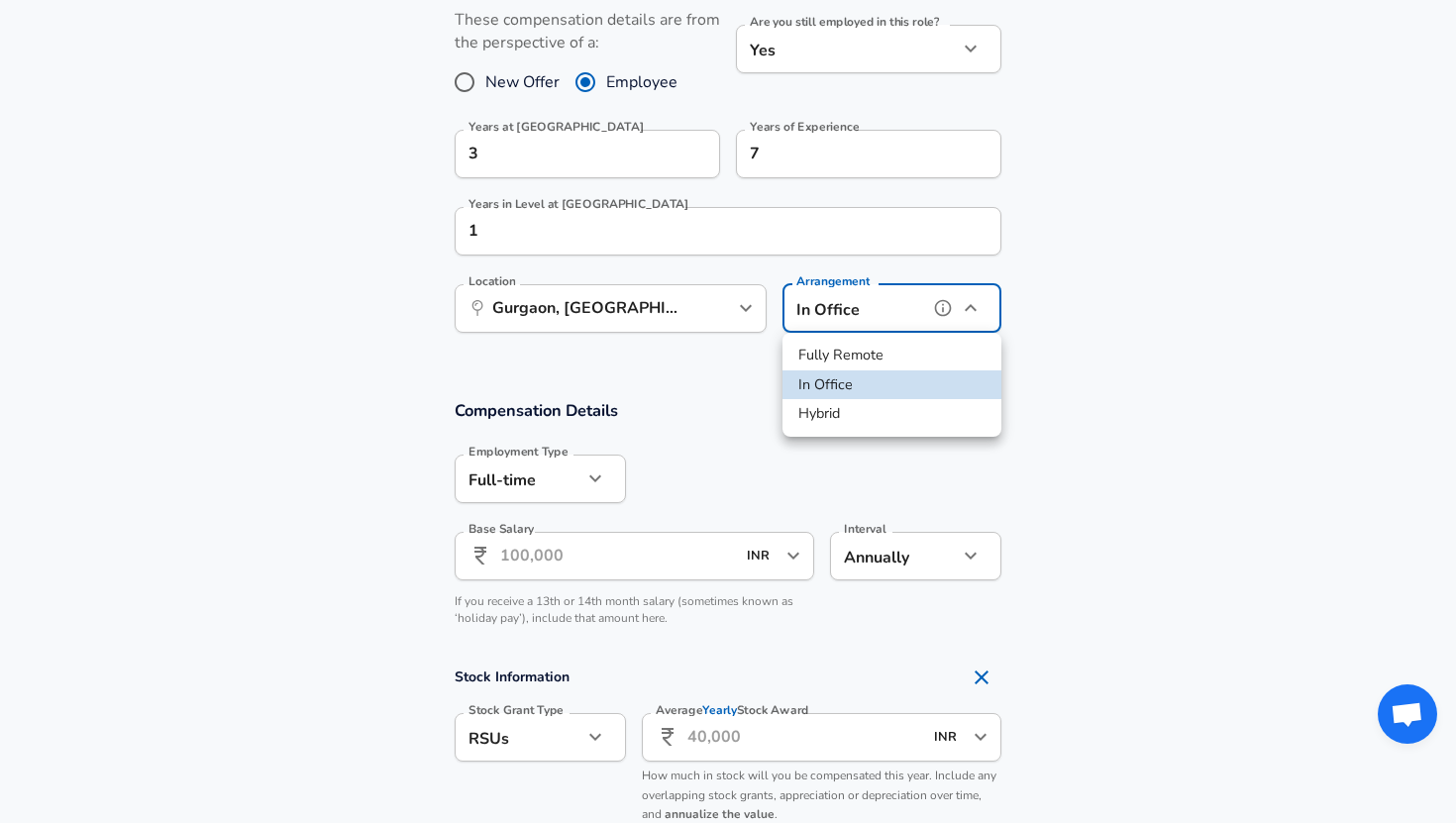 type on "hybrid" 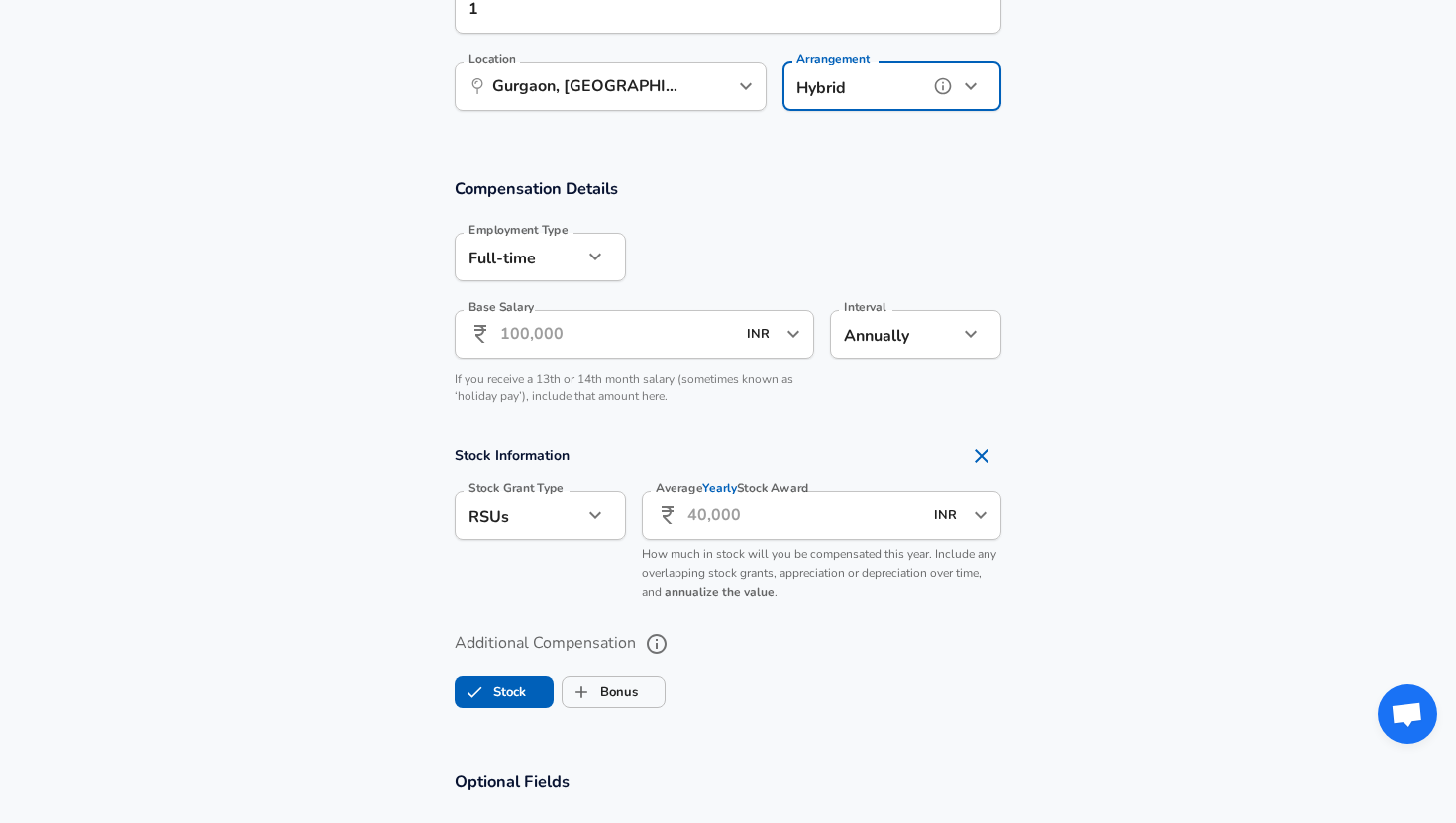 scroll, scrollTop: 1167, scrollLeft: 0, axis: vertical 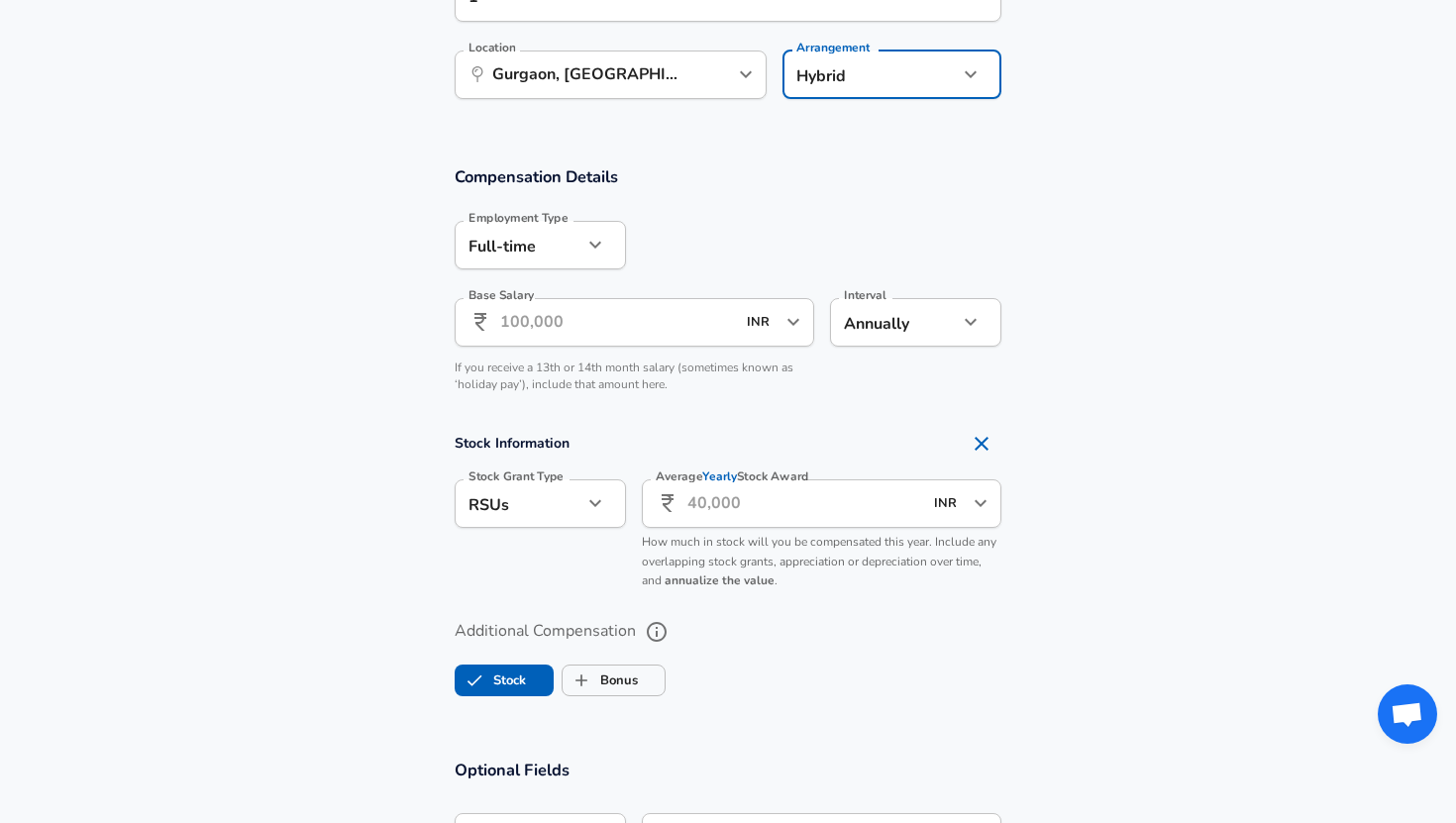 click on "Base Salary" at bounding box center (617, 322) 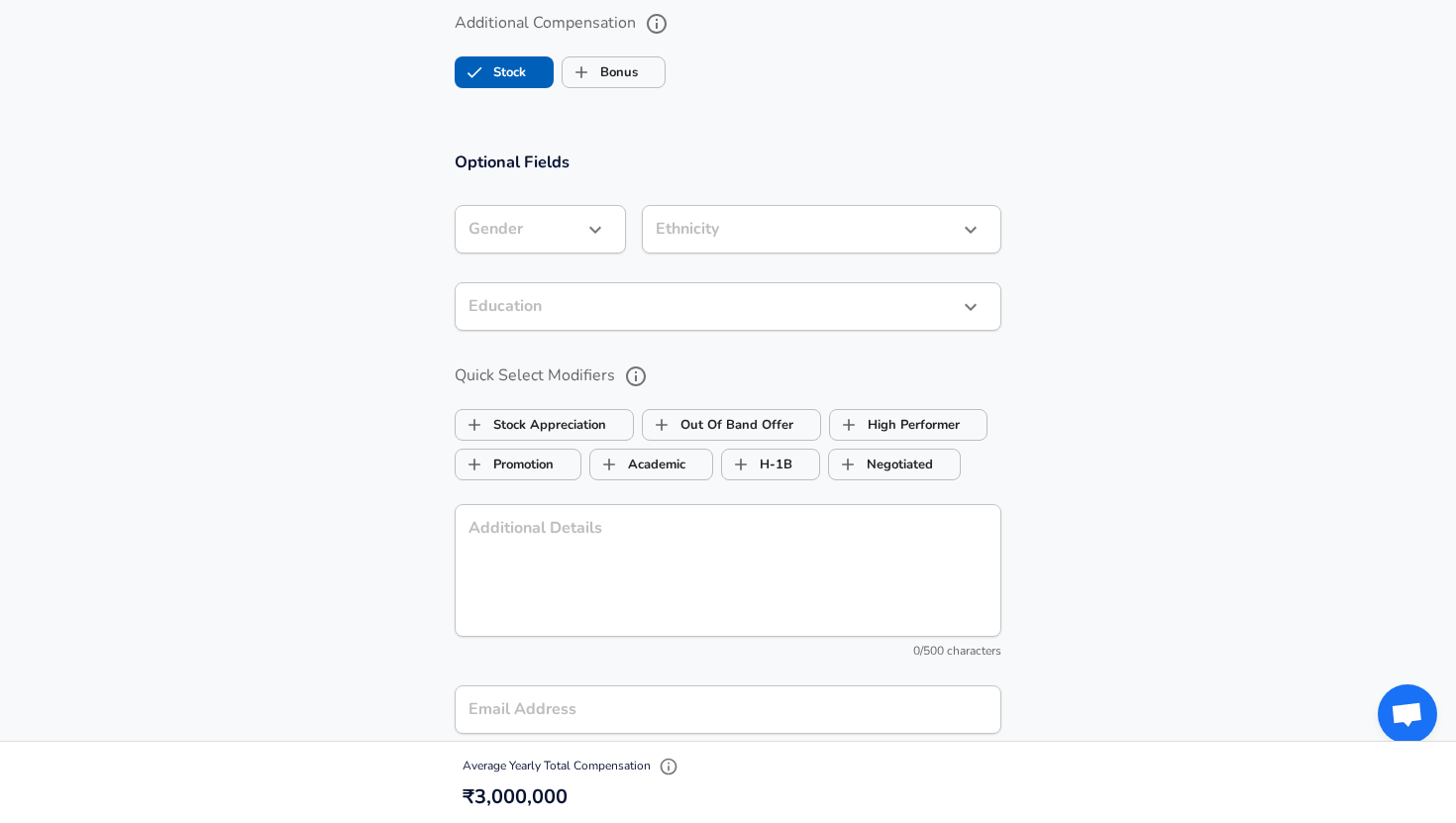 scroll, scrollTop: 1789, scrollLeft: 0, axis: vertical 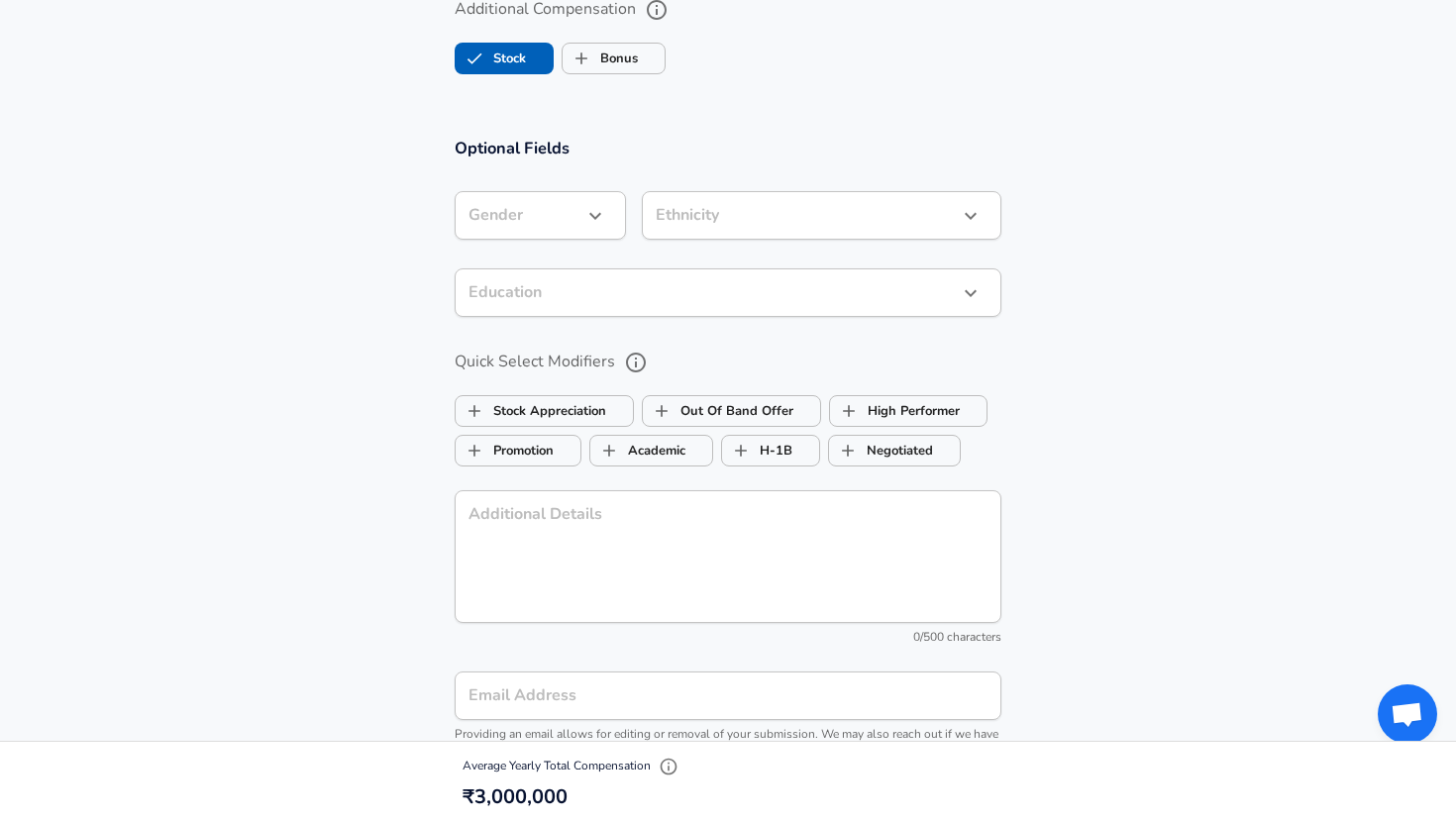 type on "30,00,000" 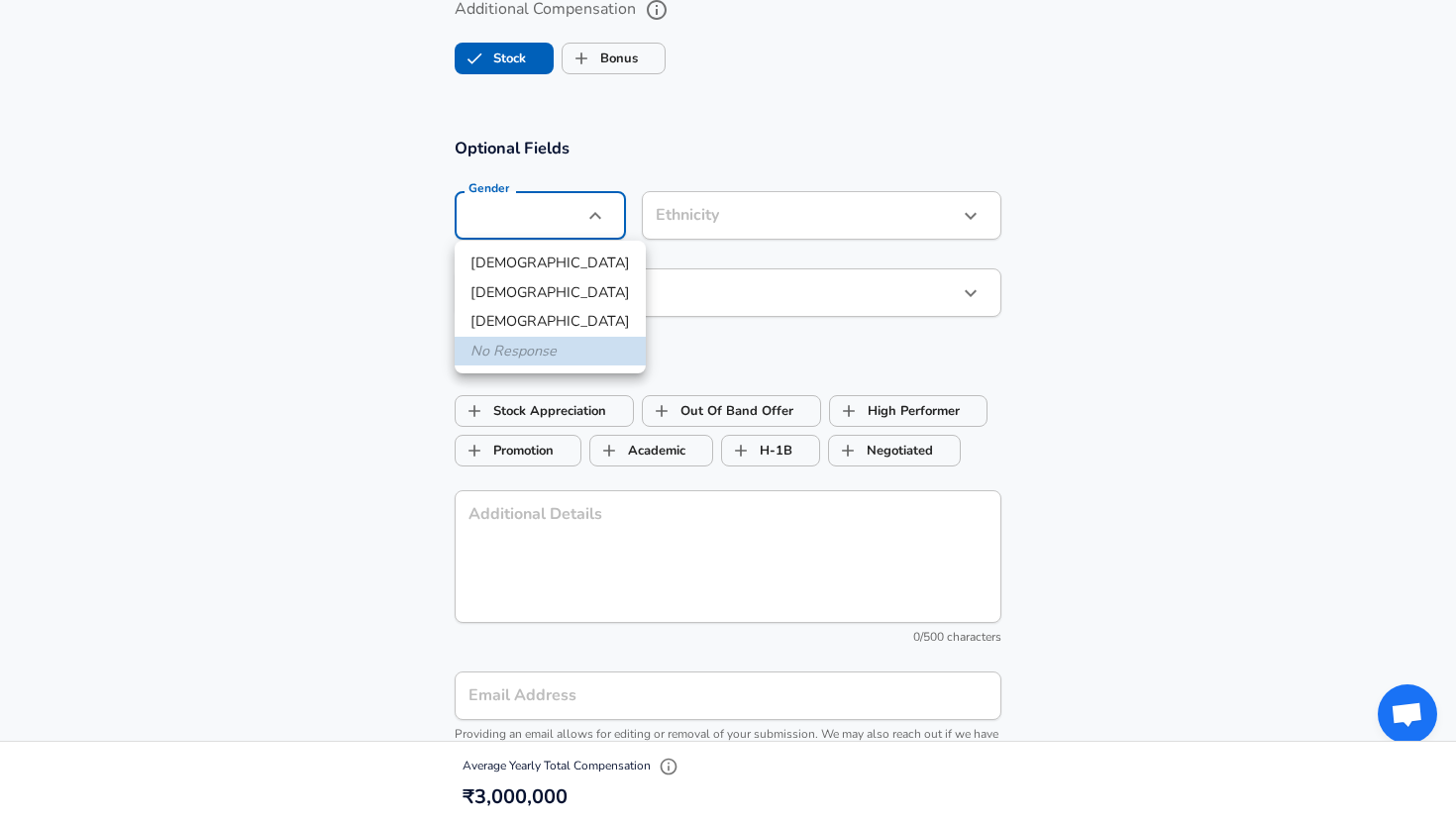 click on "[DEMOGRAPHIC_DATA]" at bounding box center (550, 263) 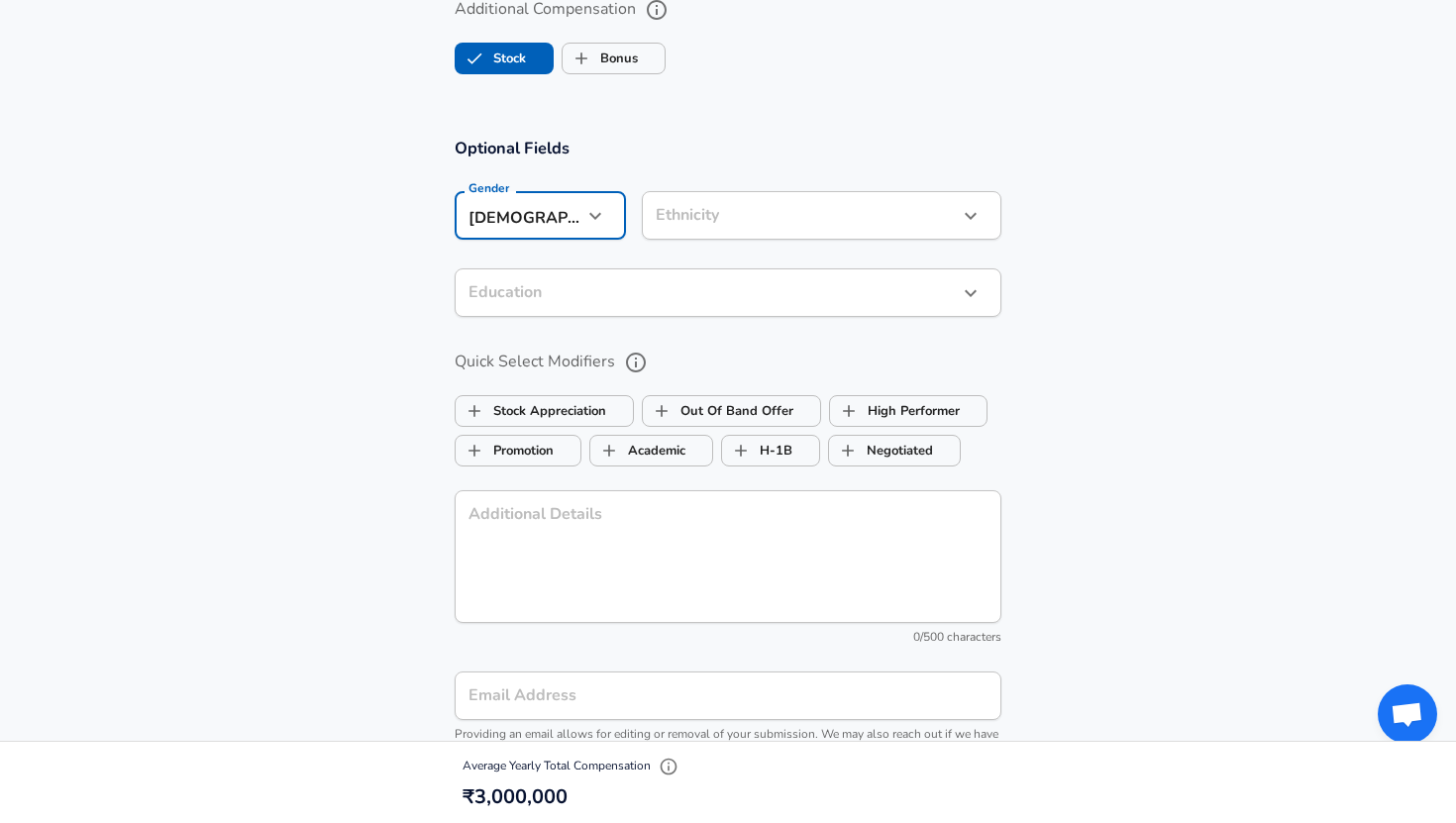 click on "Restart Add Your Salary Upload your offer letter   to verify your submission Enhance Privacy and Anonymity No Automatically hides specific fields until there are enough submissions to safely display the full details.   More Details Based on your submission and the data points that we have already collected, we will automatically hide and anonymize specific fields if there aren't enough data points to remain sufficiently anonymous. Company & Title Information   Enter the company you received your offer from Company Nagarro Company   Select the title that closest resembles your official title. This should be similar to the title that was present on your offer letter. Title Associate Staff Engineer Title   Select a job family that best fits your role. If you can't find one, select 'Other' to enter a custom job family Job Family Software Engineer Job Family   Select a Specialization that best fits your role. If you can't find one, select 'Other' to enter a custom specialization Select Specialization   Level Level" at bounding box center [728, -1378] 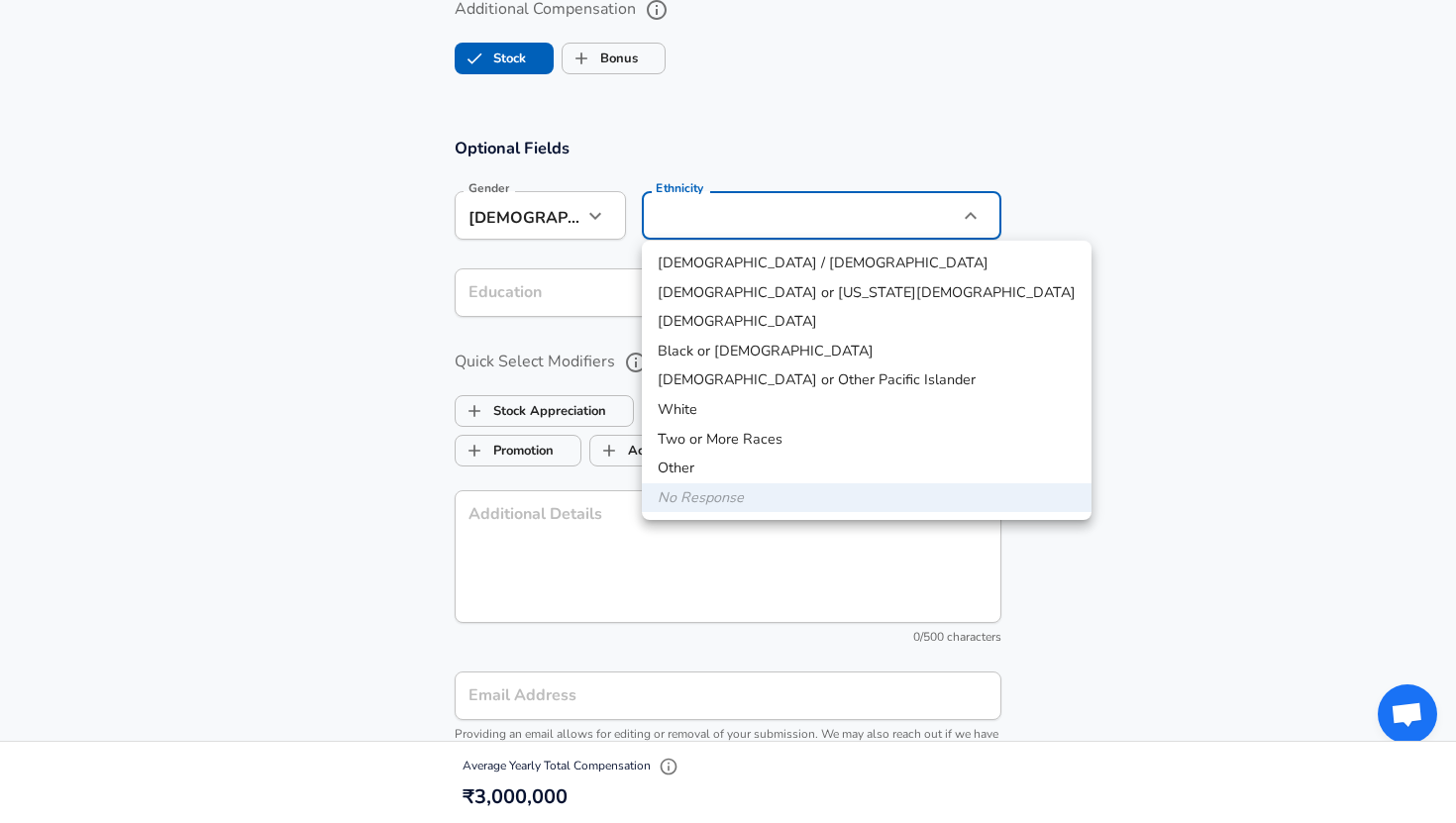 click on "[DEMOGRAPHIC_DATA]" at bounding box center [867, 322] 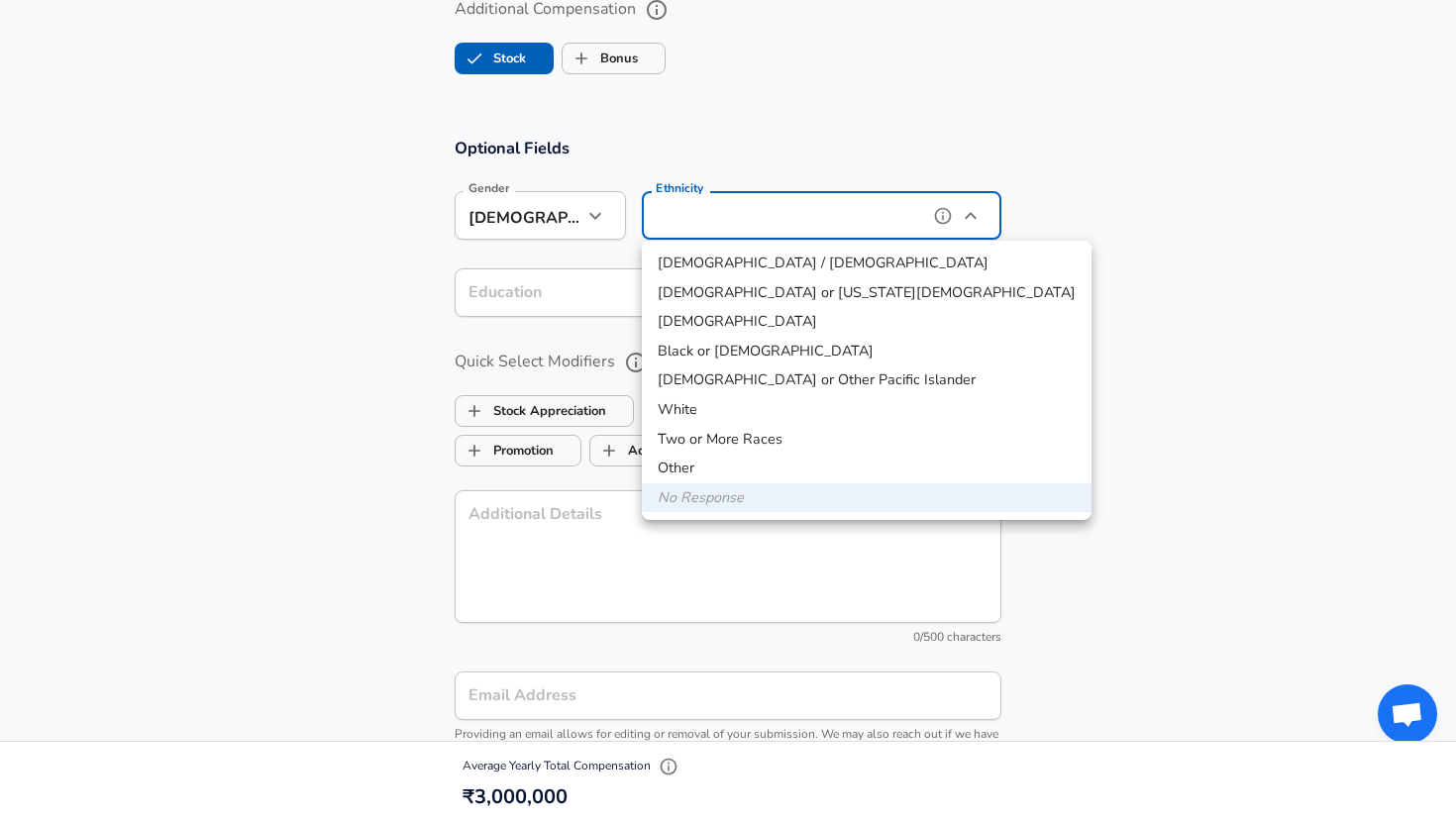 type on "[DEMOGRAPHIC_DATA]" 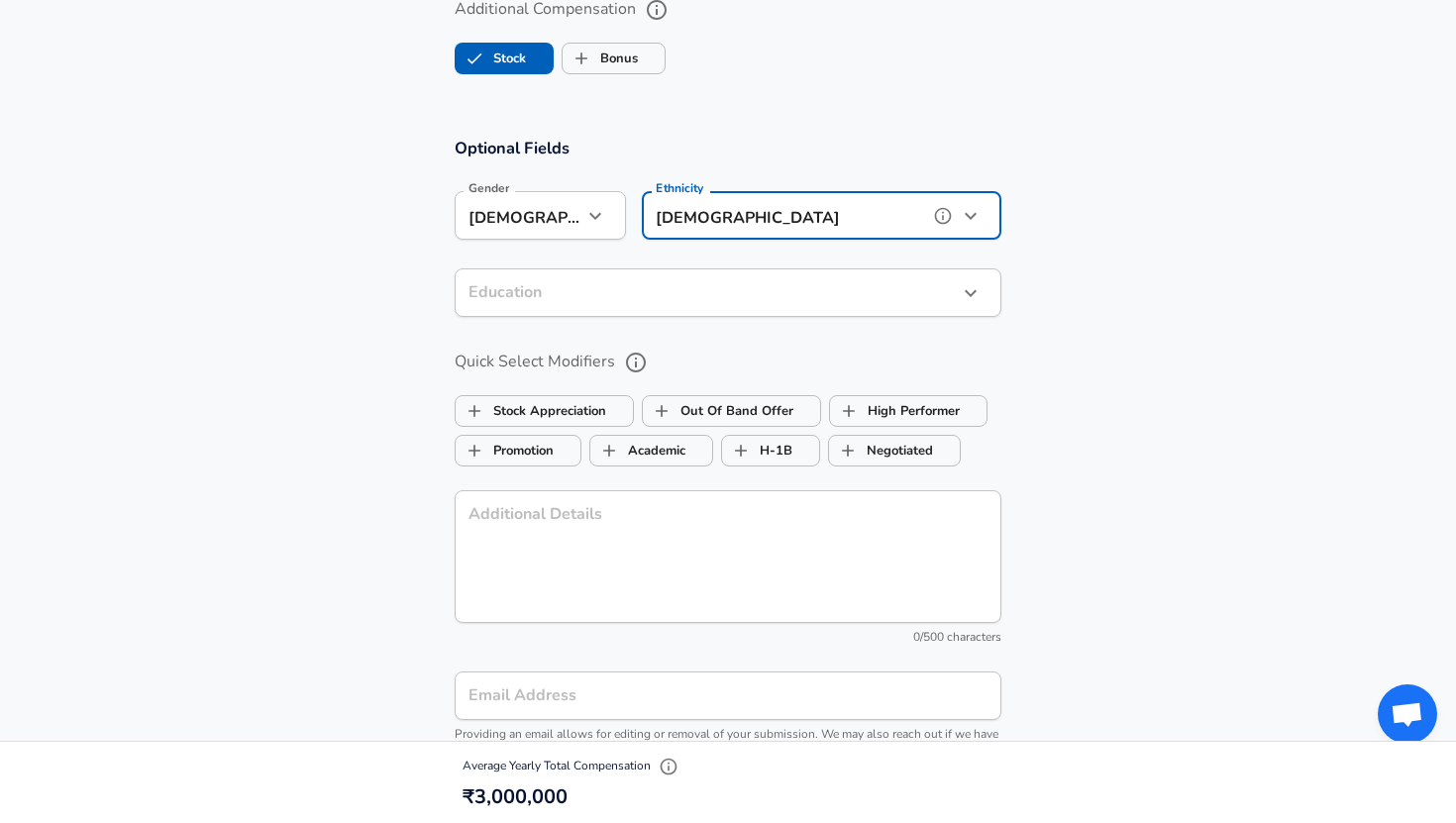 scroll, scrollTop: 1820, scrollLeft: 0, axis: vertical 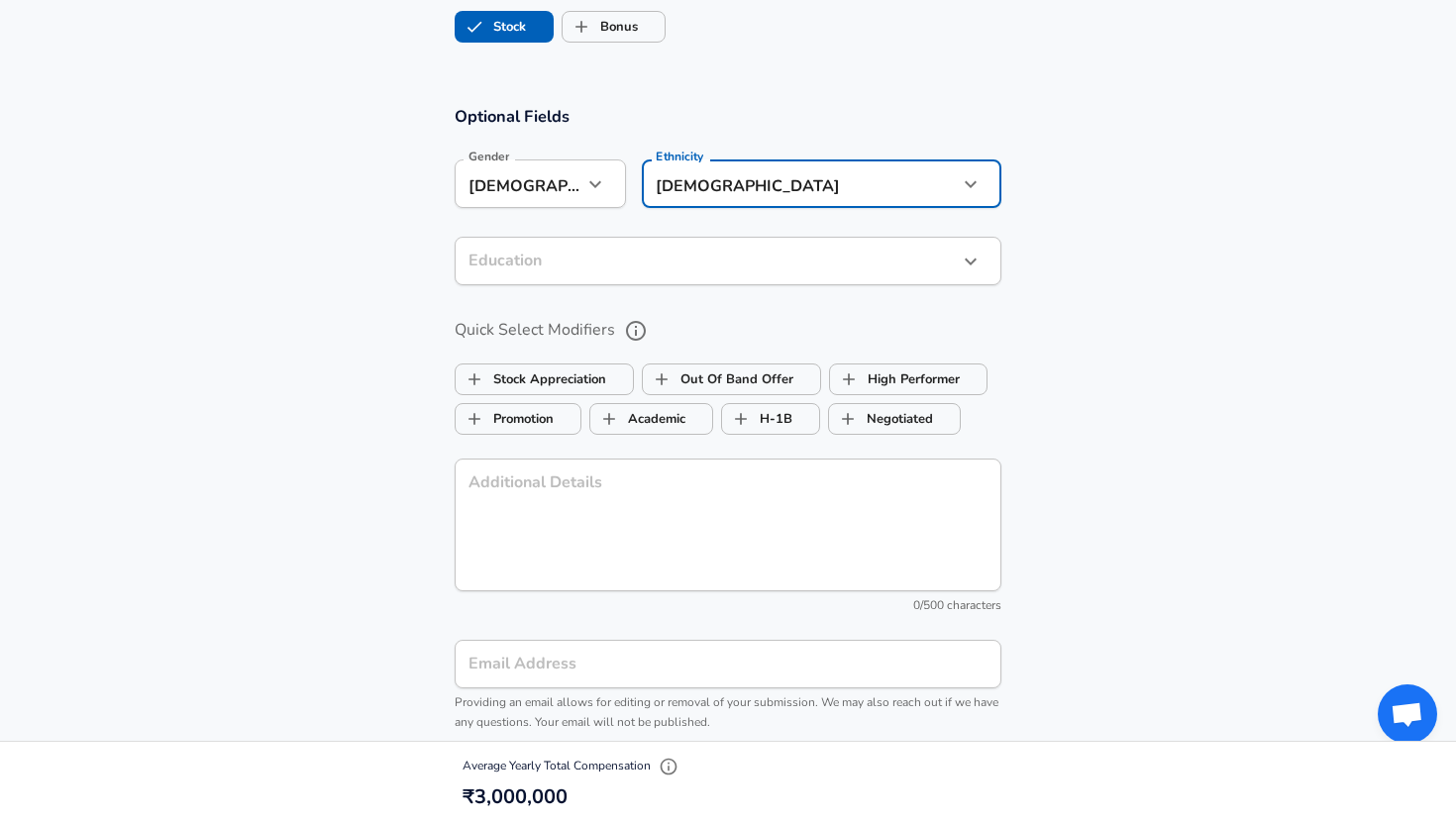 click on "Restart Add Your Salary Upload your offer letter   to verify your submission Enhance Privacy and Anonymity No Automatically hides specific fields until there are enough submissions to safely display the full details.   More Details Based on your submission and the data points that we have already collected, we will automatically hide and anonymize specific fields if there aren't enough data points to remain sufficiently anonymous. Company & Title Information   Enter the company you received your offer from Company Nagarro Company   Select the title that closest resembles your official title. This should be similar to the title that was present on your offer letter. Title Associate Staff Engineer Title   Select a job family that best fits your role. If you can't find one, select 'Other' to enter a custom job family Job Family Software Engineer Job Family   Select a Specialization that best fits your role. If you can't find one, select 'Other' to enter a custom specialization Select Specialization   Level Level" at bounding box center [728, -1409] 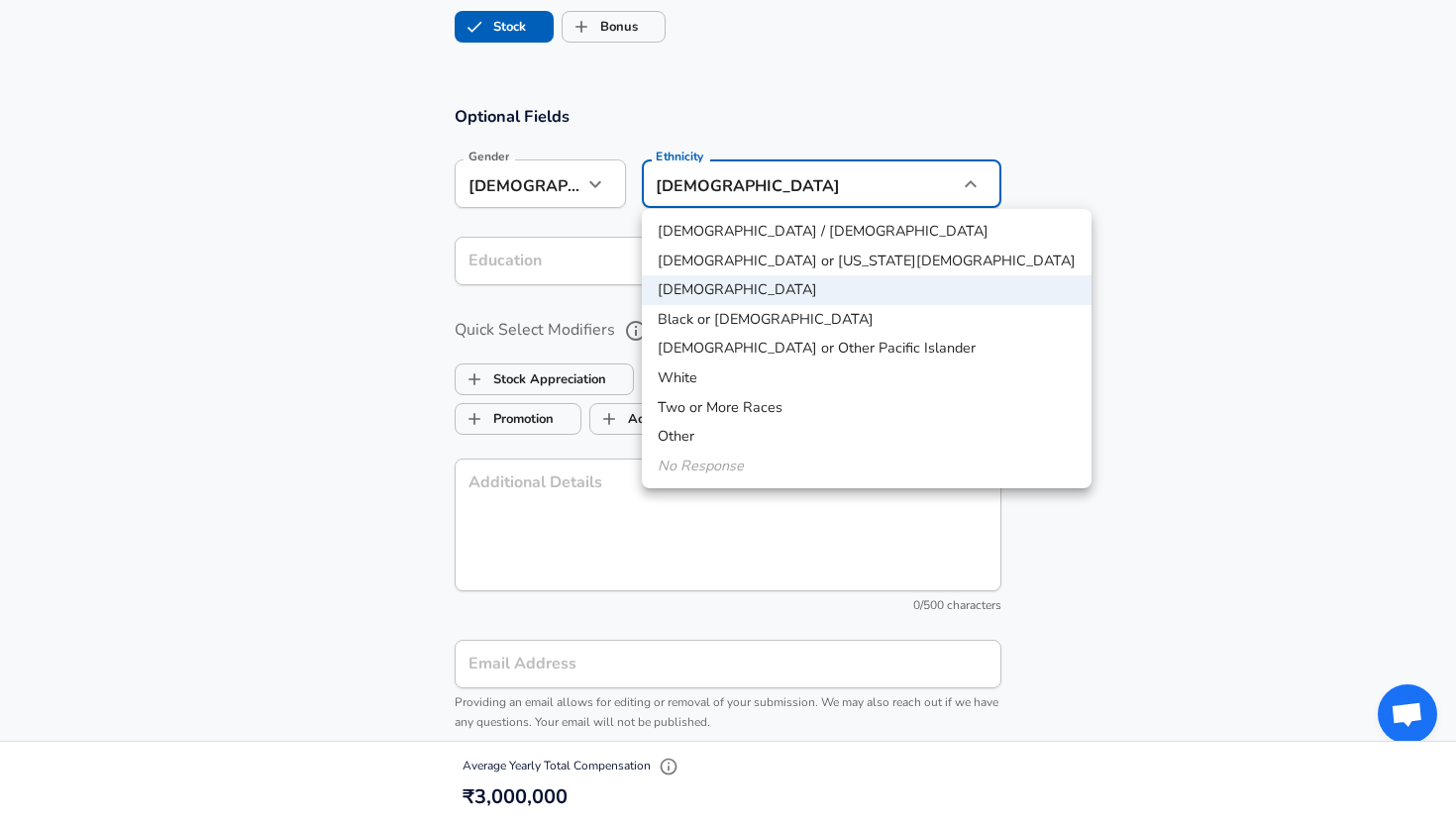 click at bounding box center [728, 411] 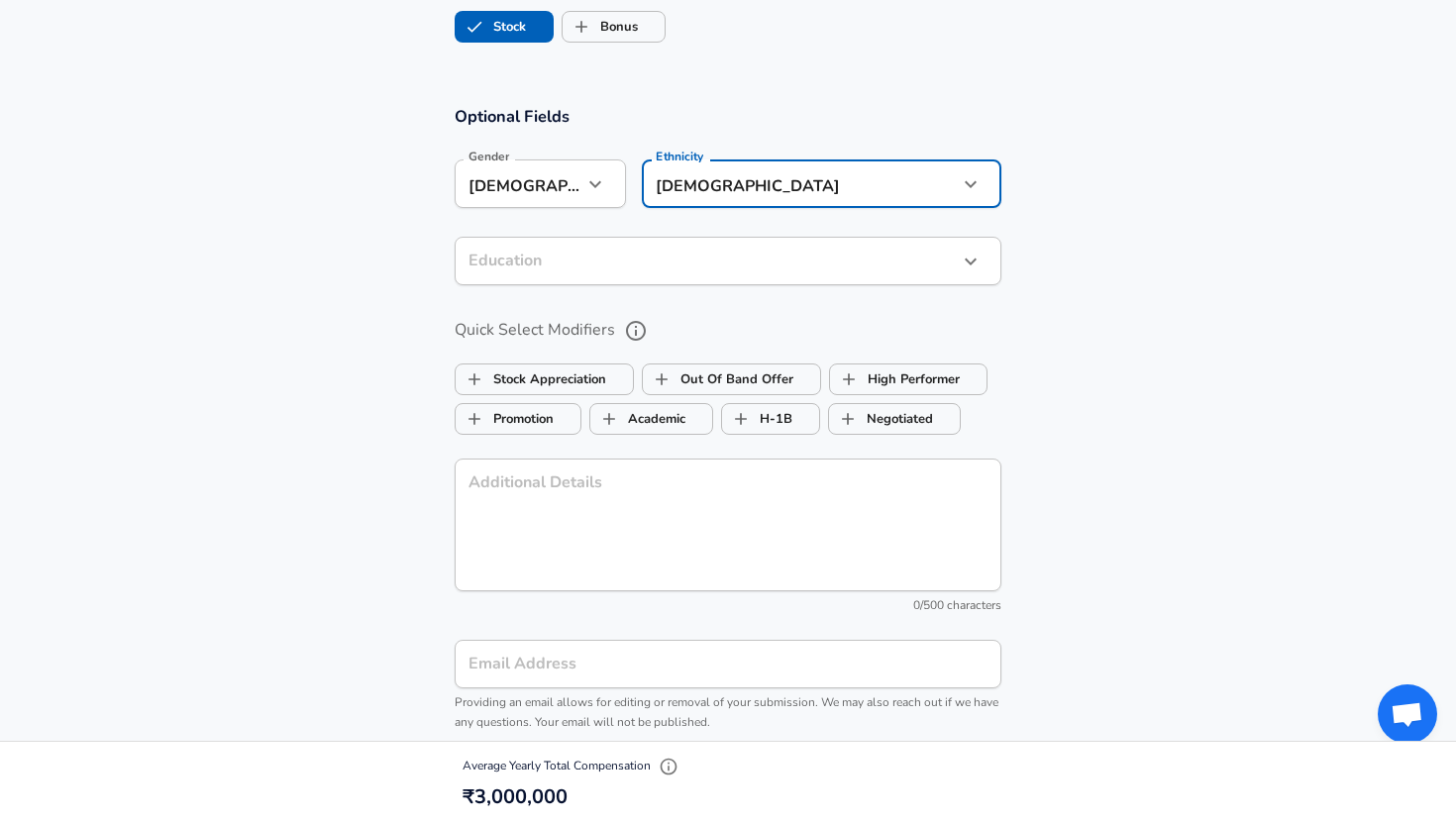 click on "Restart Add Your Salary Upload your offer letter   to verify your submission Enhance Privacy and Anonymity No Automatically hides specific fields until there are enough submissions to safely display the full details.   More Details Based on your submission and the data points that we have already collected, we will automatically hide and anonymize specific fields if there aren't enough data points to remain sufficiently anonymous. Company & Title Information   Enter the company you received your offer from Company Nagarro Company   Select the title that closest resembles your official title. This should be similar to the title that was present on your offer letter. Title Associate Staff Engineer Title   Select a job family that best fits your role. If you can't find one, select 'Other' to enter a custom job family Job Family Software Engineer Job Family   Select a Specialization that best fits your role. If you can't find one, select 'Other' to enter a custom specialization Select Specialization   Level Level" at bounding box center (728, -1409) 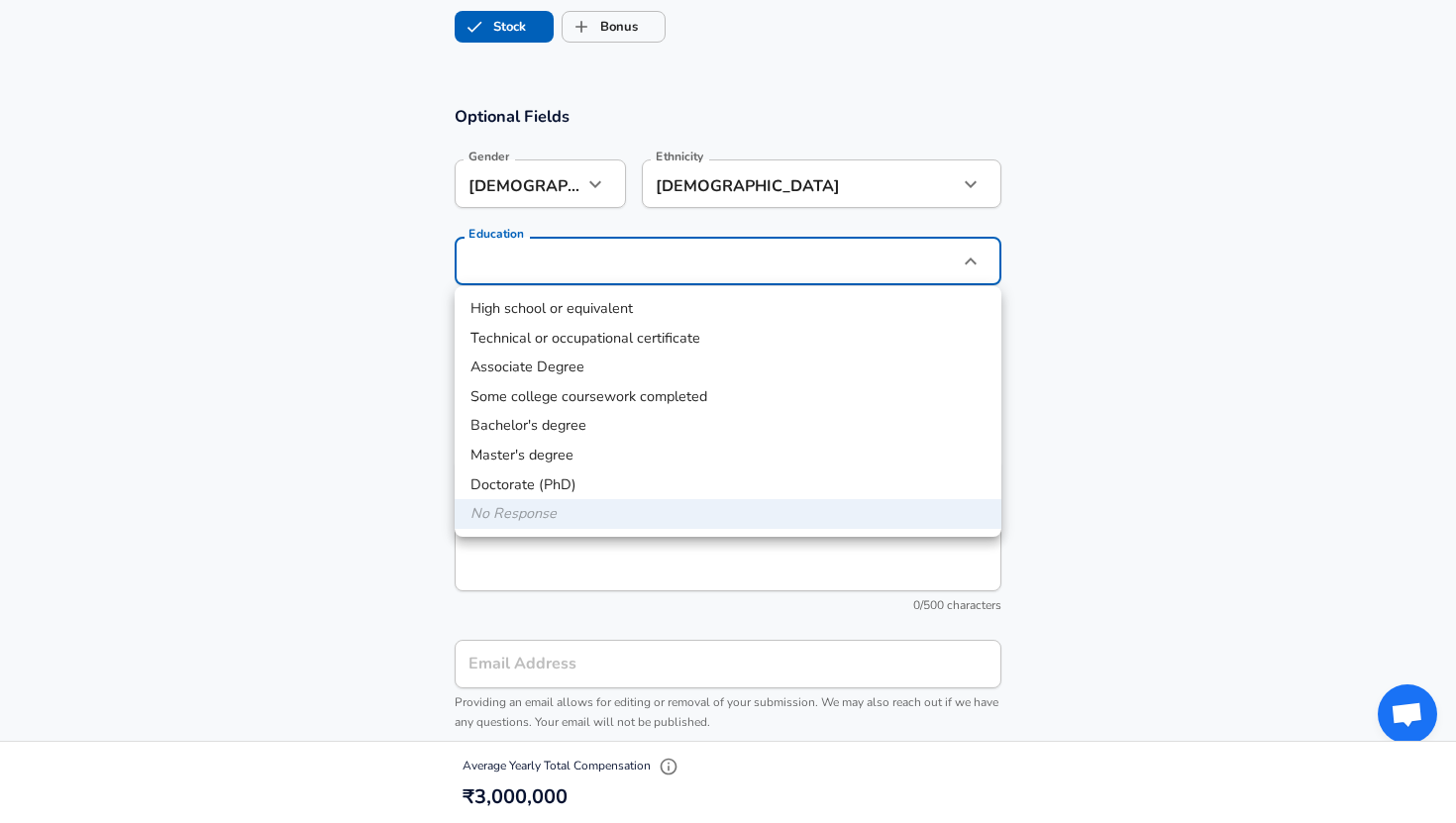 click on "Bachelor's degree" at bounding box center [728, 426] 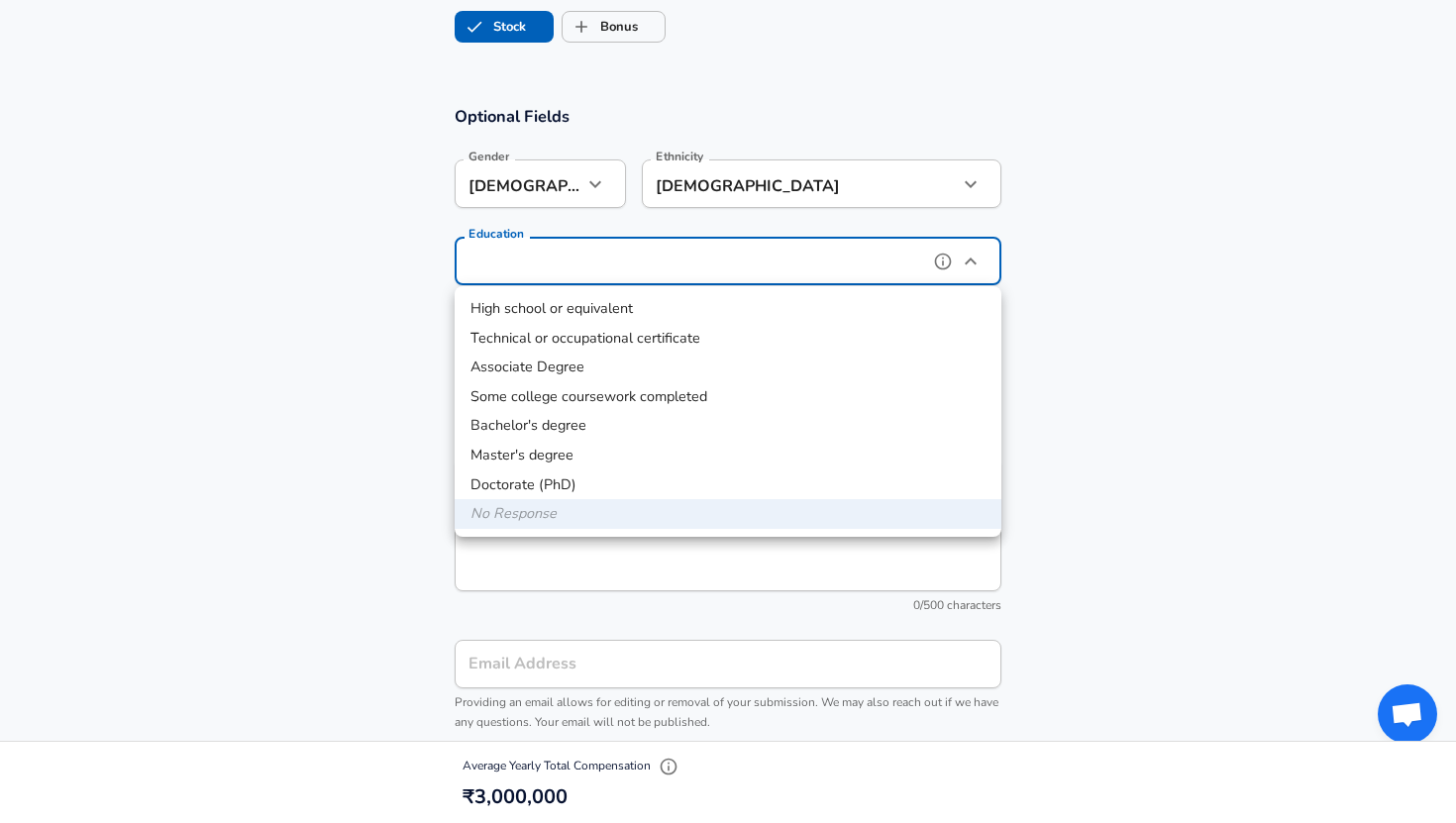 type on "Bachelors degree" 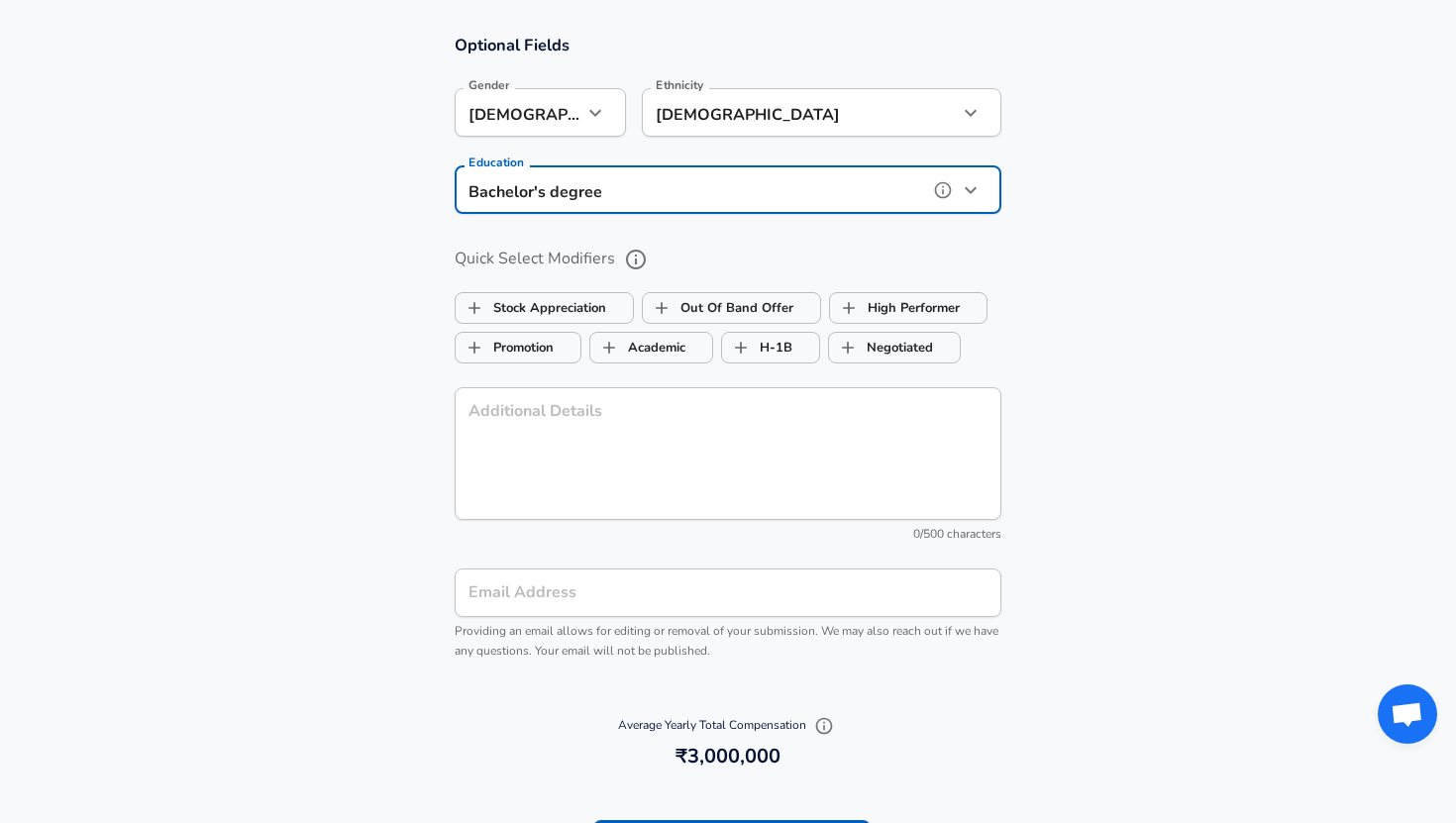 scroll, scrollTop: 1895, scrollLeft: 0, axis: vertical 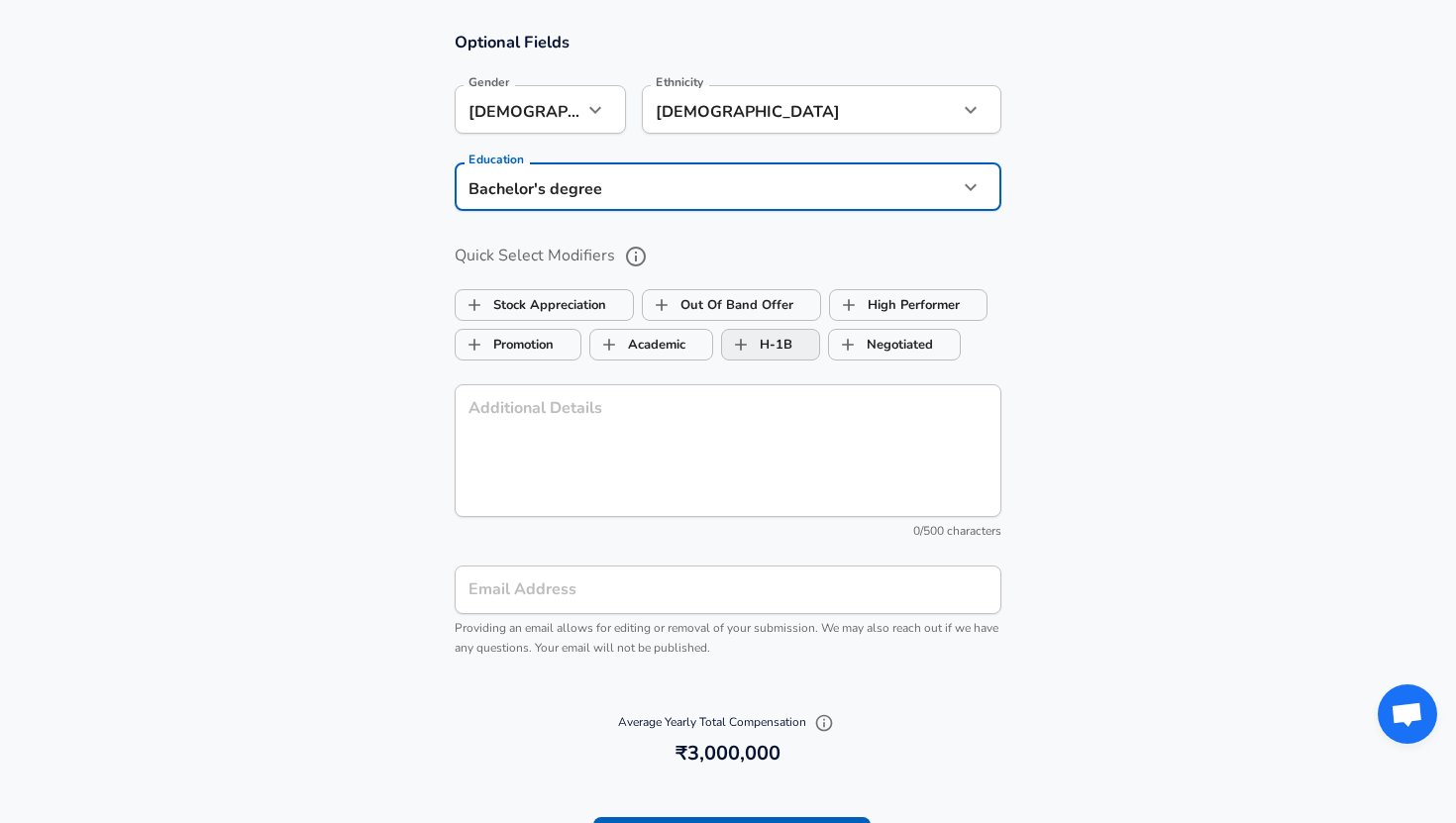 click on "H-1B" at bounding box center [757, 345] 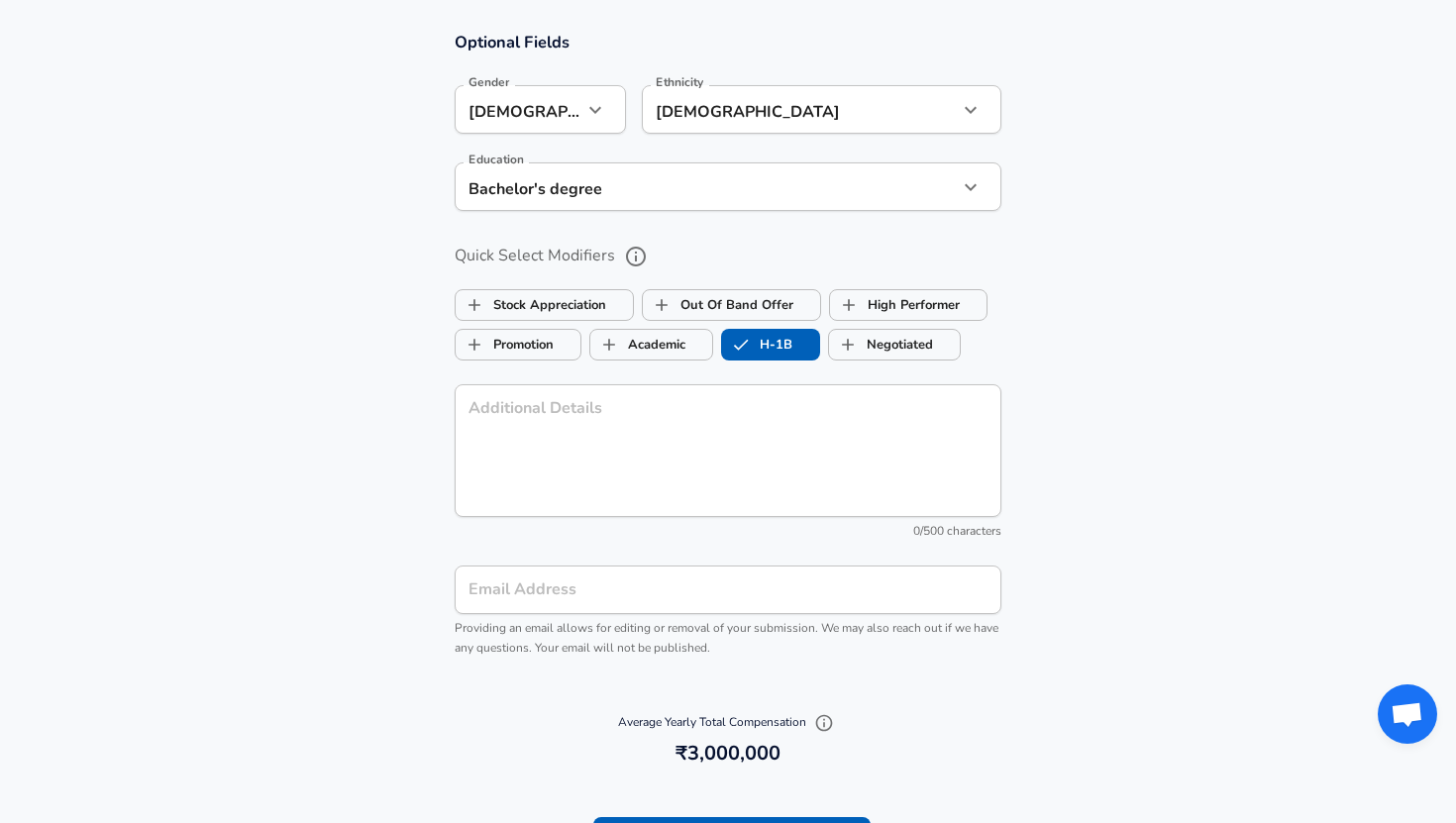 click on "H-1B" at bounding box center [757, 345] 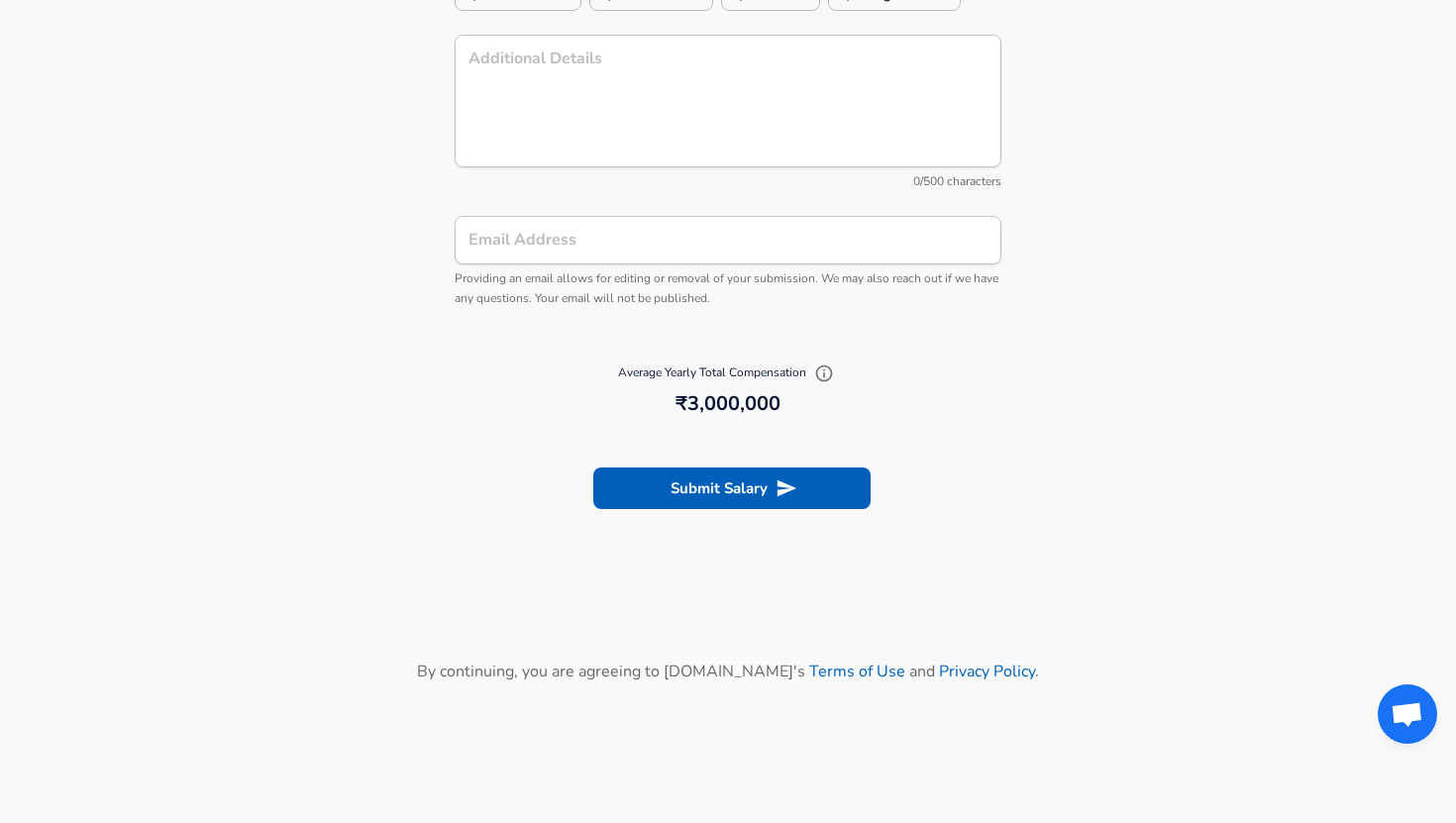 scroll, scrollTop: 2315, scrollLeft: 0, axis: vertical 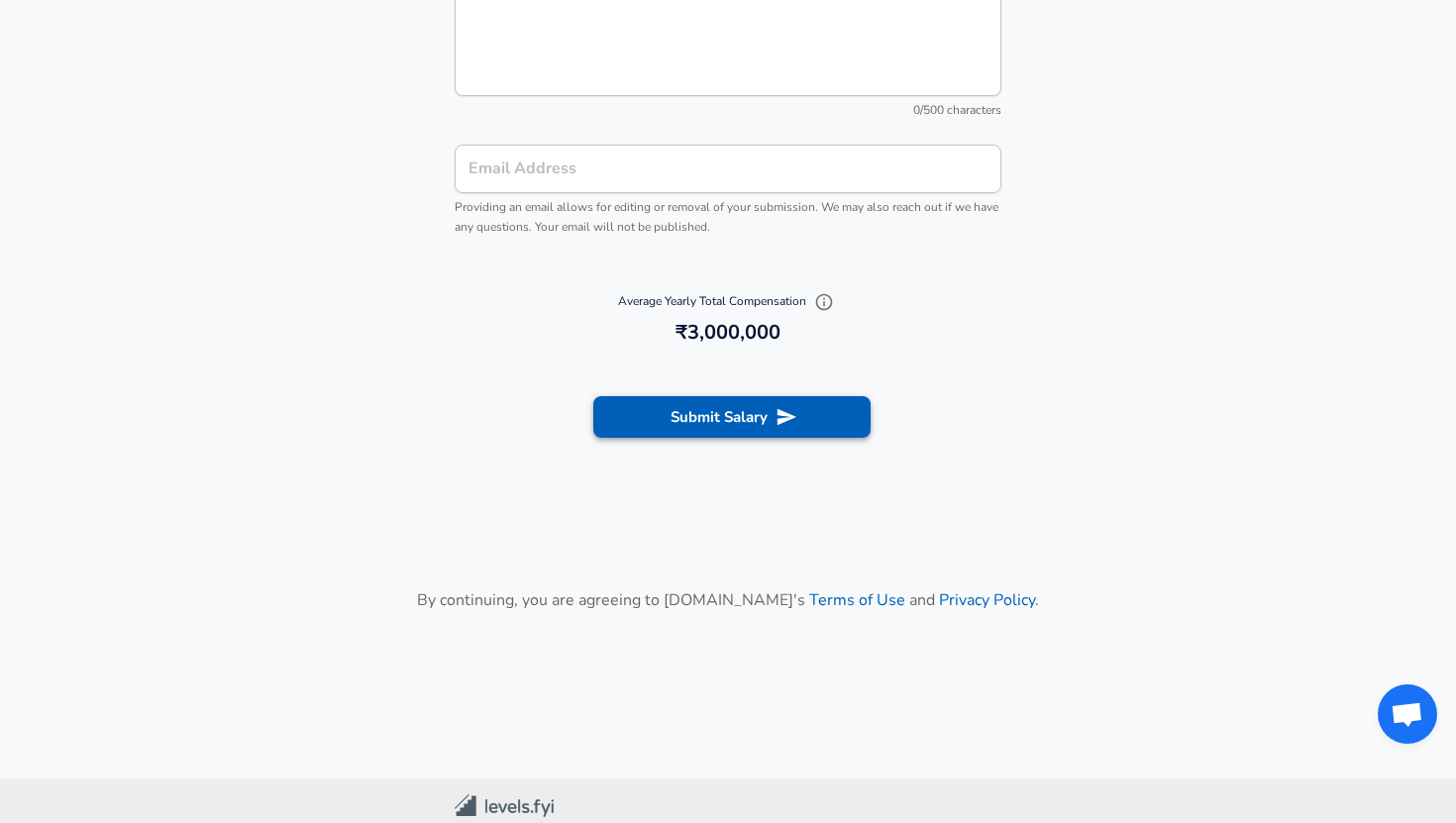 click on "Submit Salary" at bounding box center (732, 417) 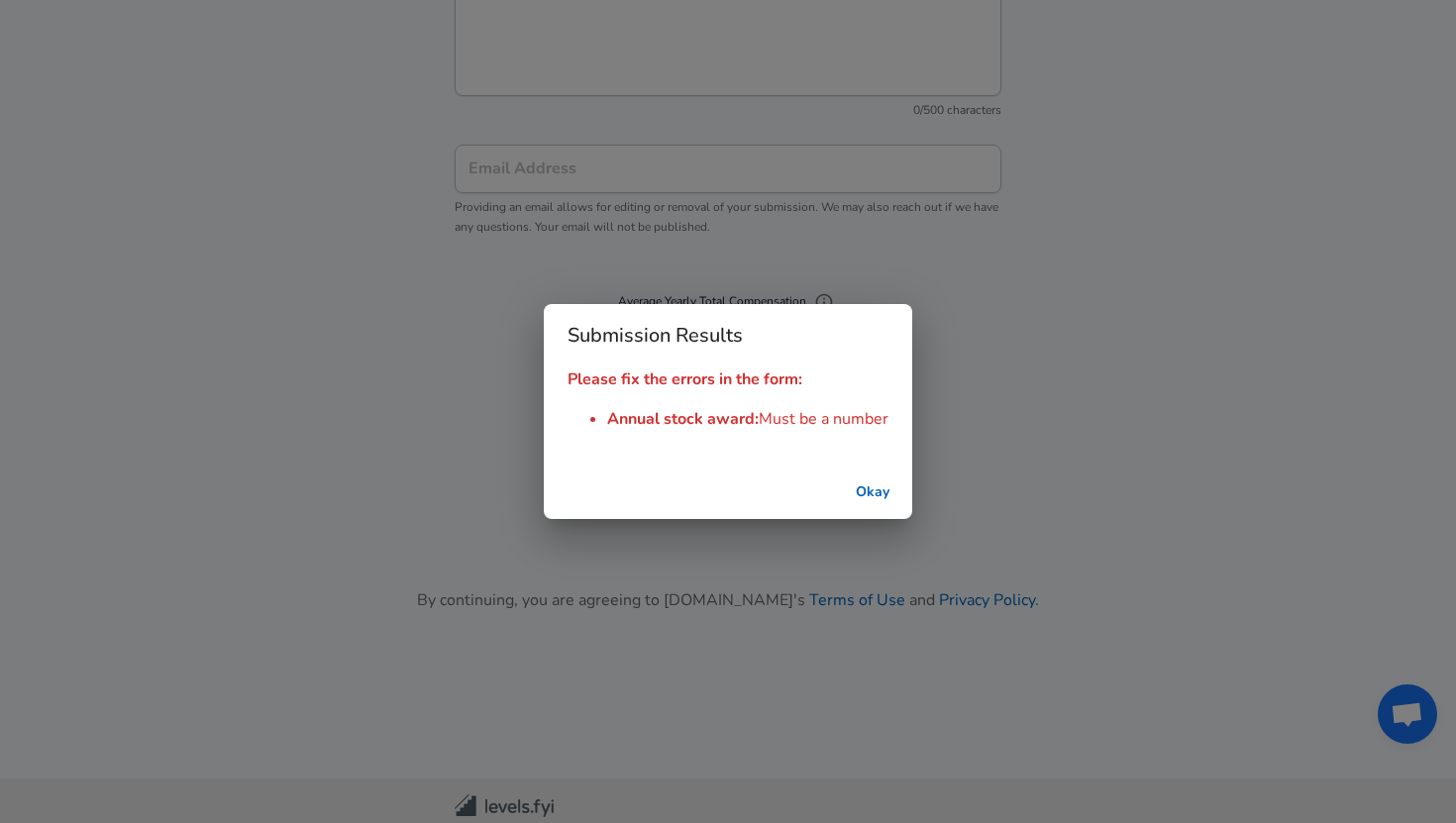 click on "Okay" at bounding box center (873, 492) 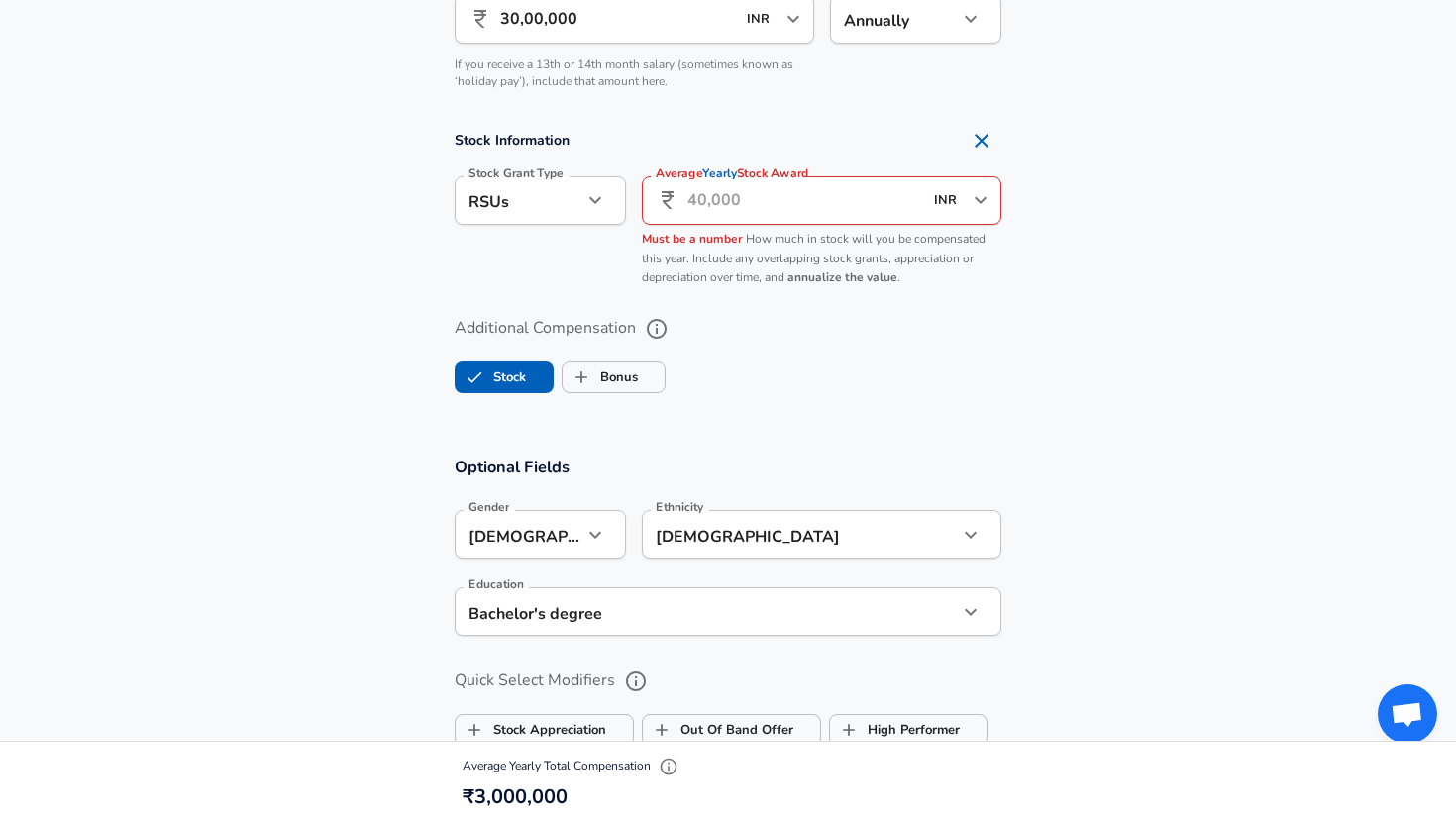 scroll, scrollTop: 1416, scrollLeft: 0, axis: vertical 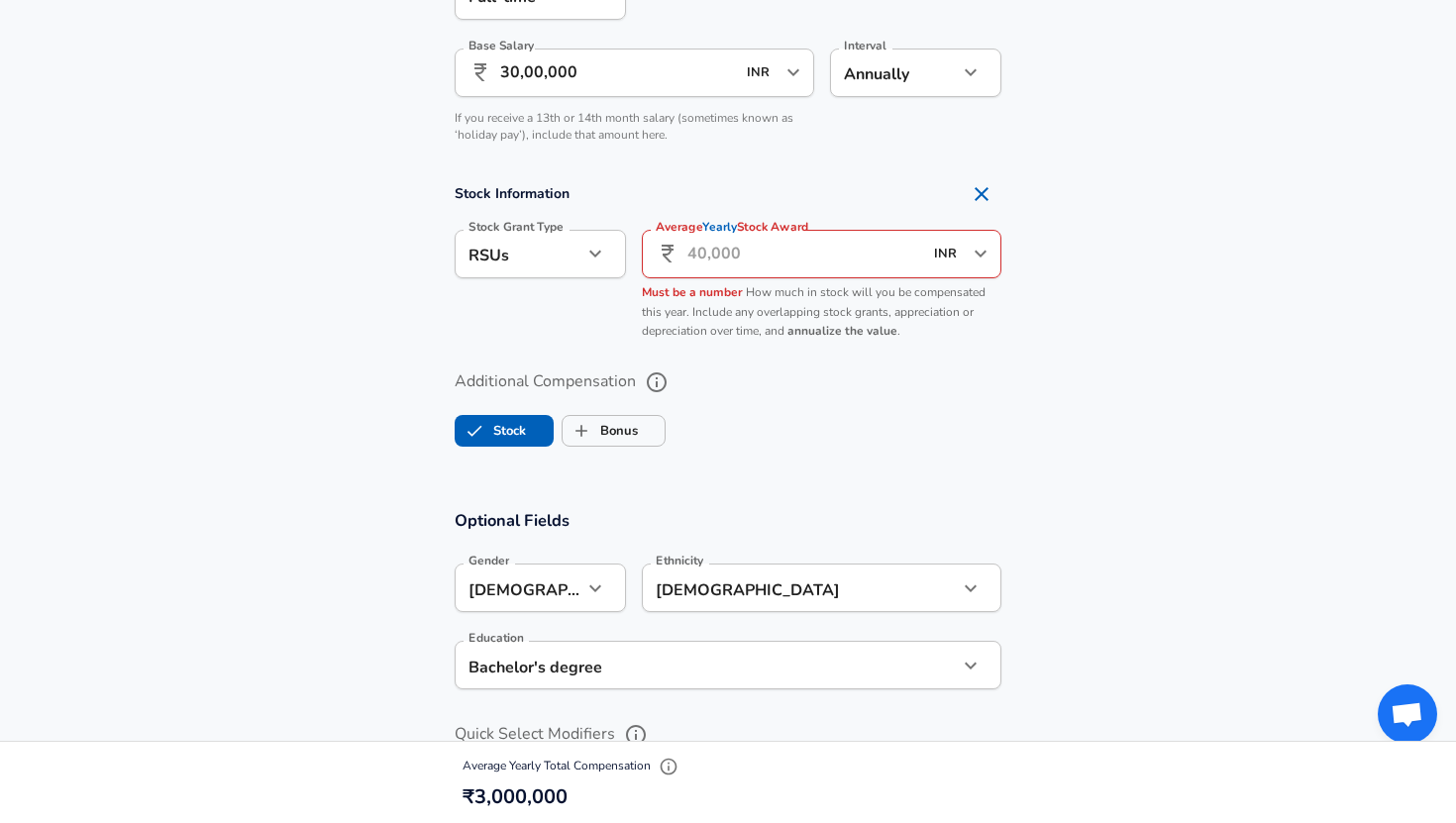 click on "Average  Yearly  Stock Award" at bounding box center (804, 254) 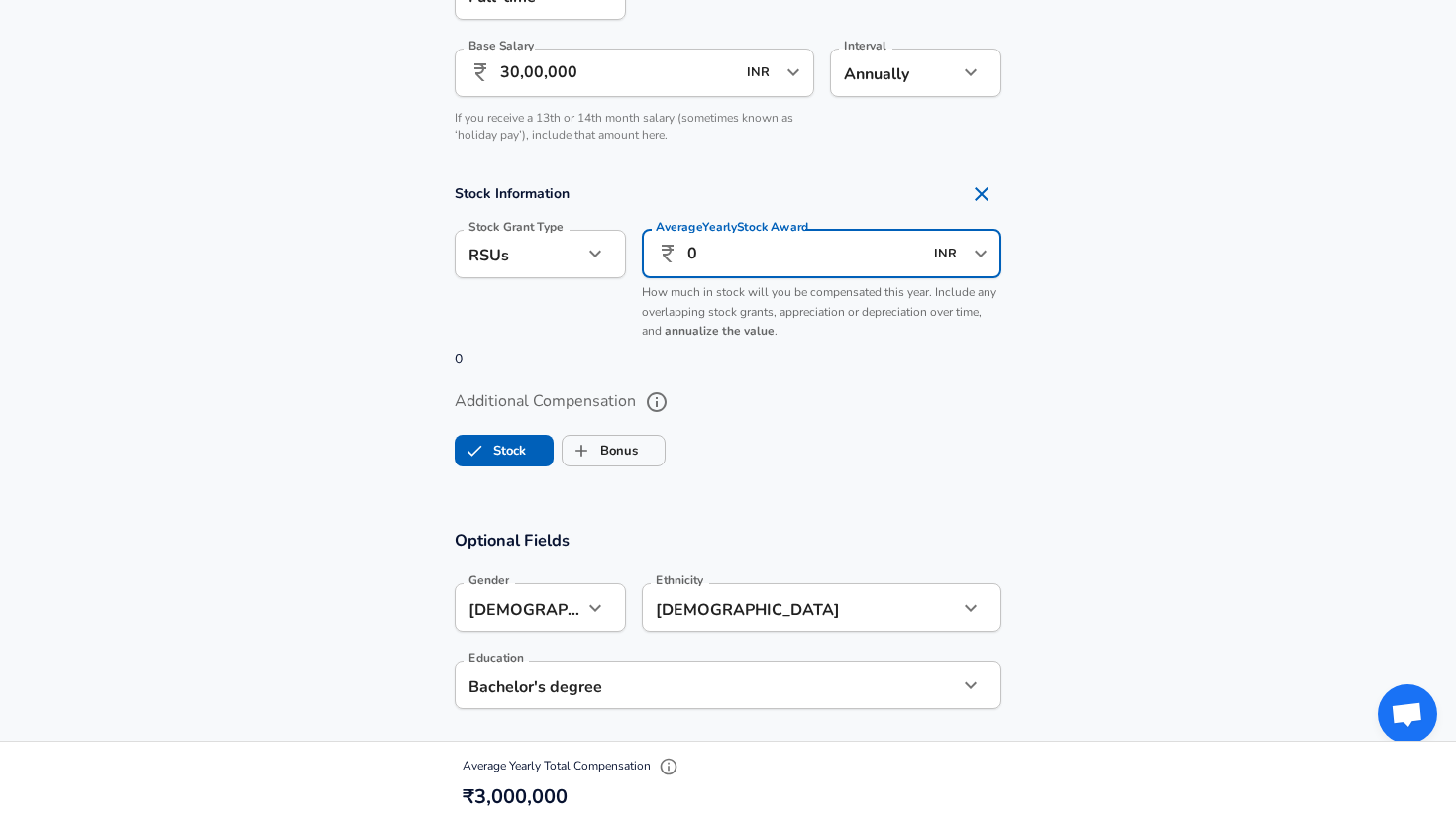 type on "0" 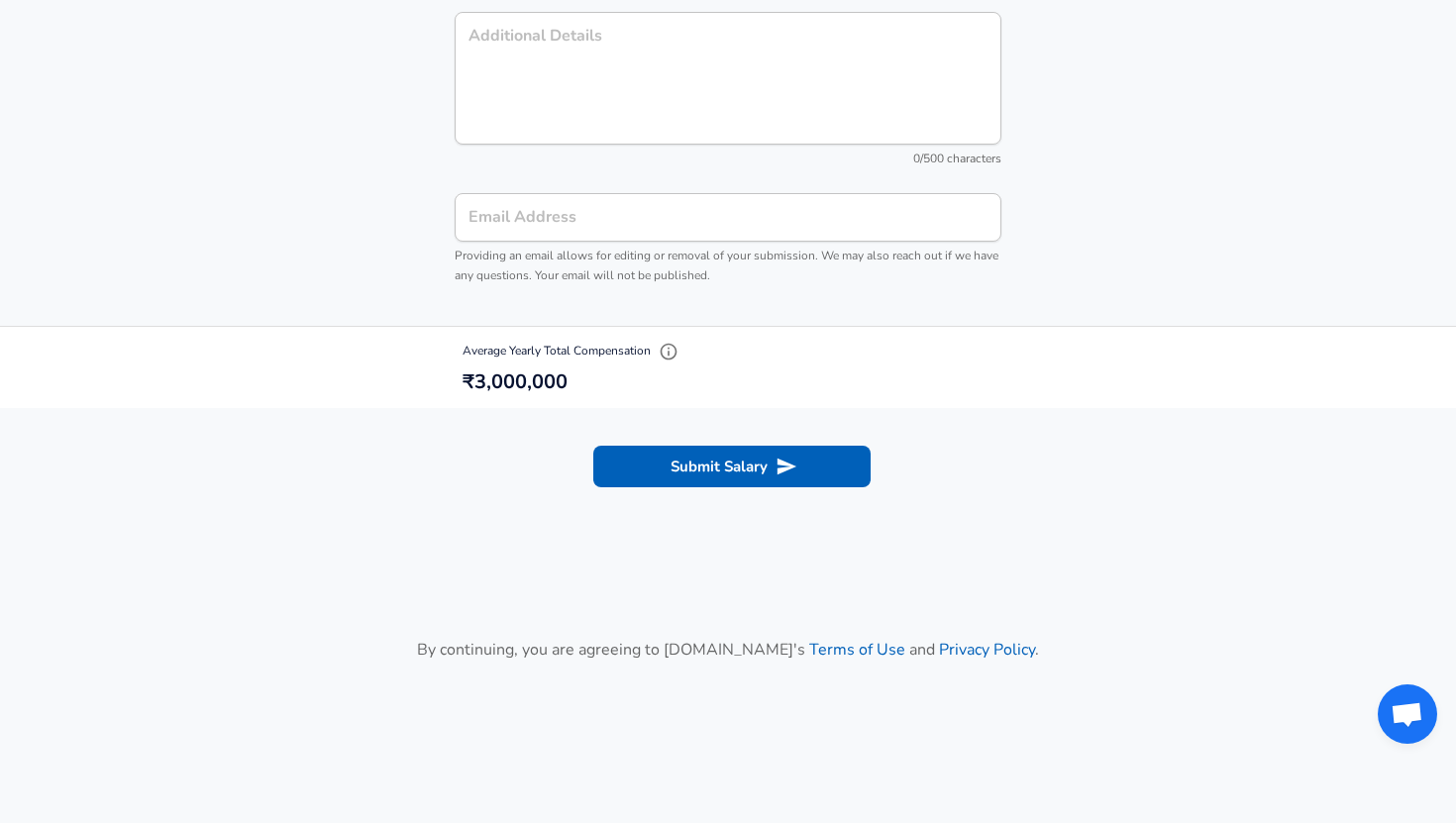 scroll, scrollTop: 2390, scrollLeft: 0, axis: vertical 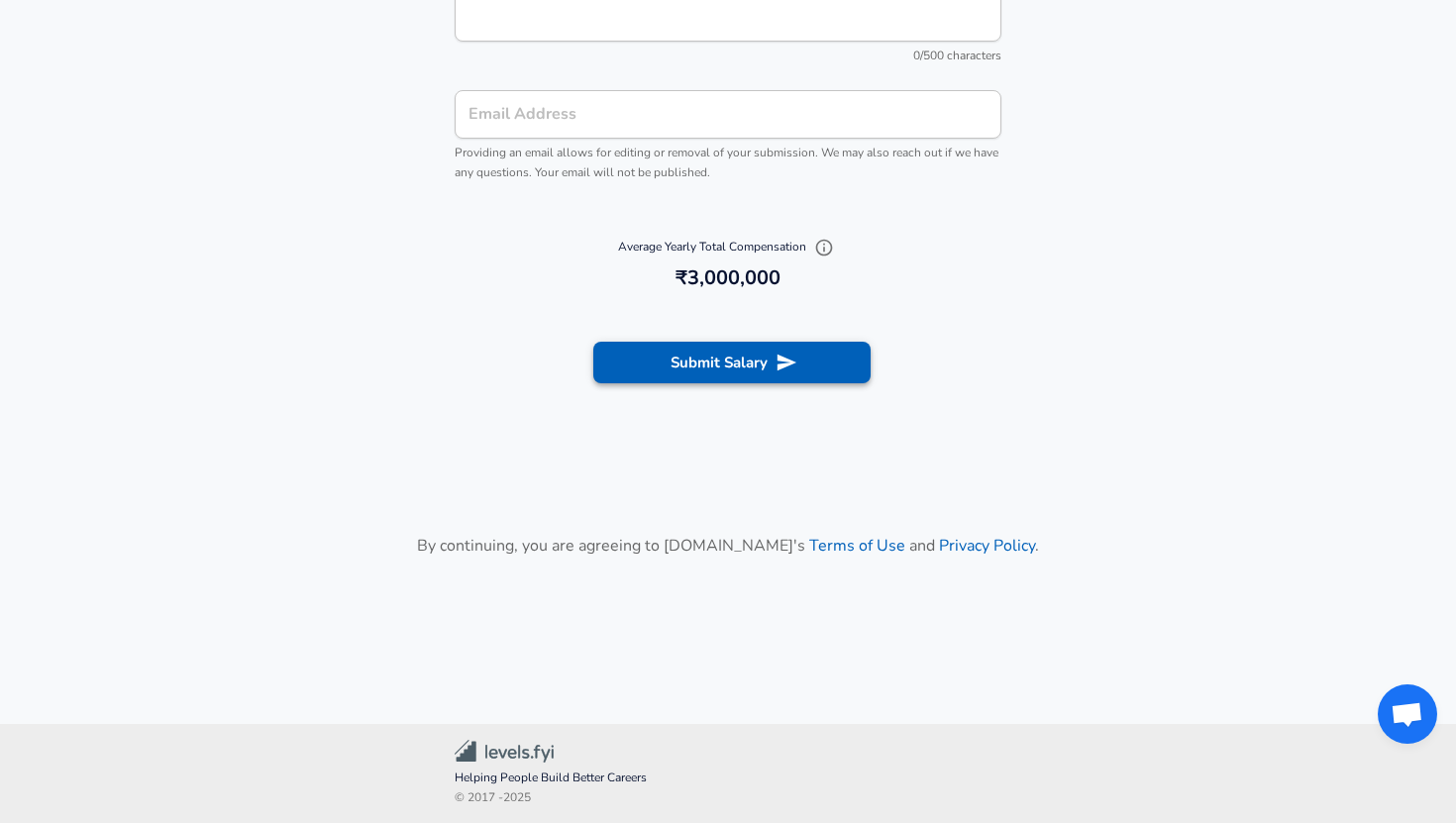 click on "Submit Salary" at bounding box center (732, 362) 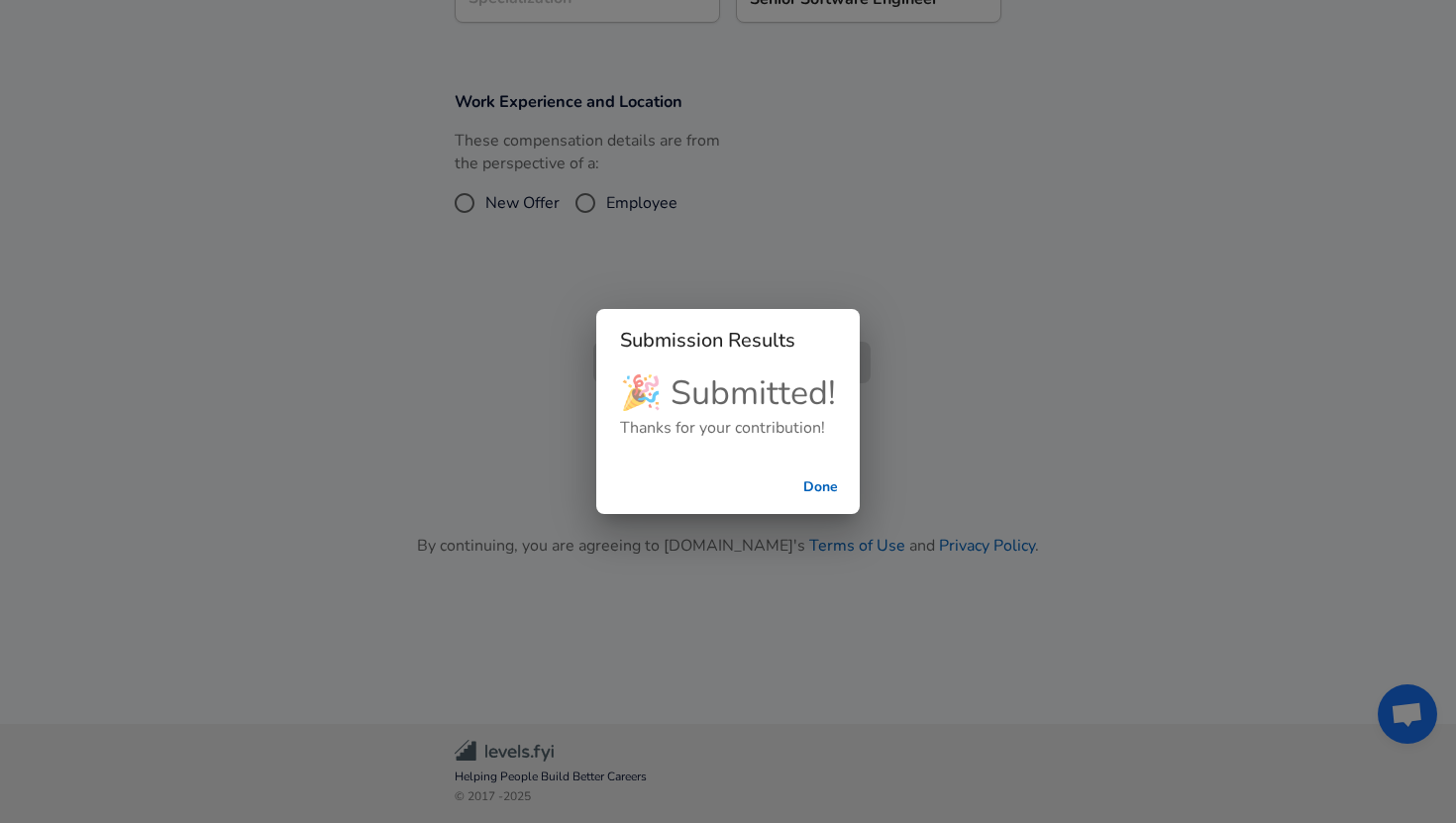 scroll, scrollTop: 686, scrollLeft: 0, axis: vertical 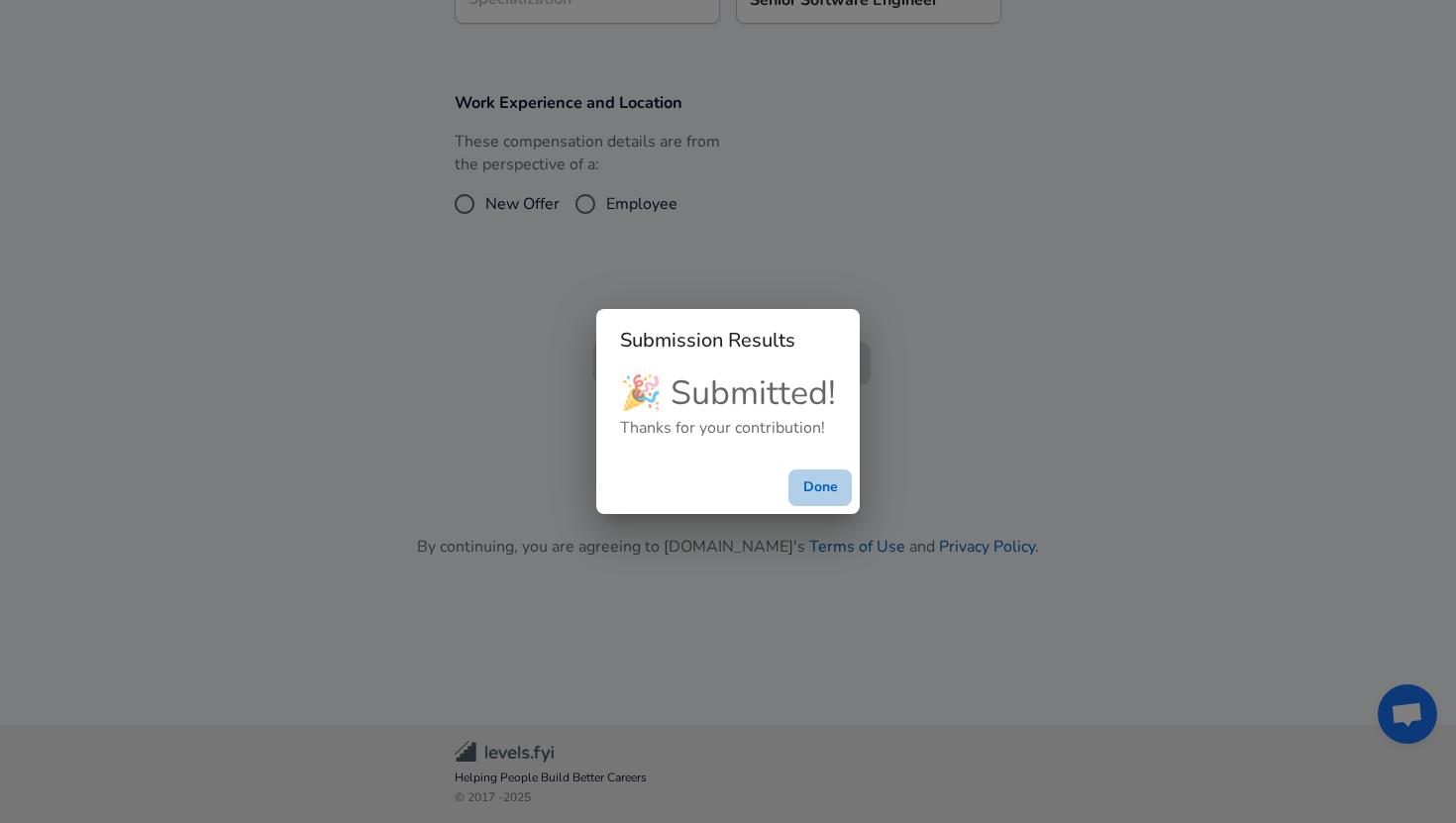 click on "Done" at bounding box center (820, 487) 